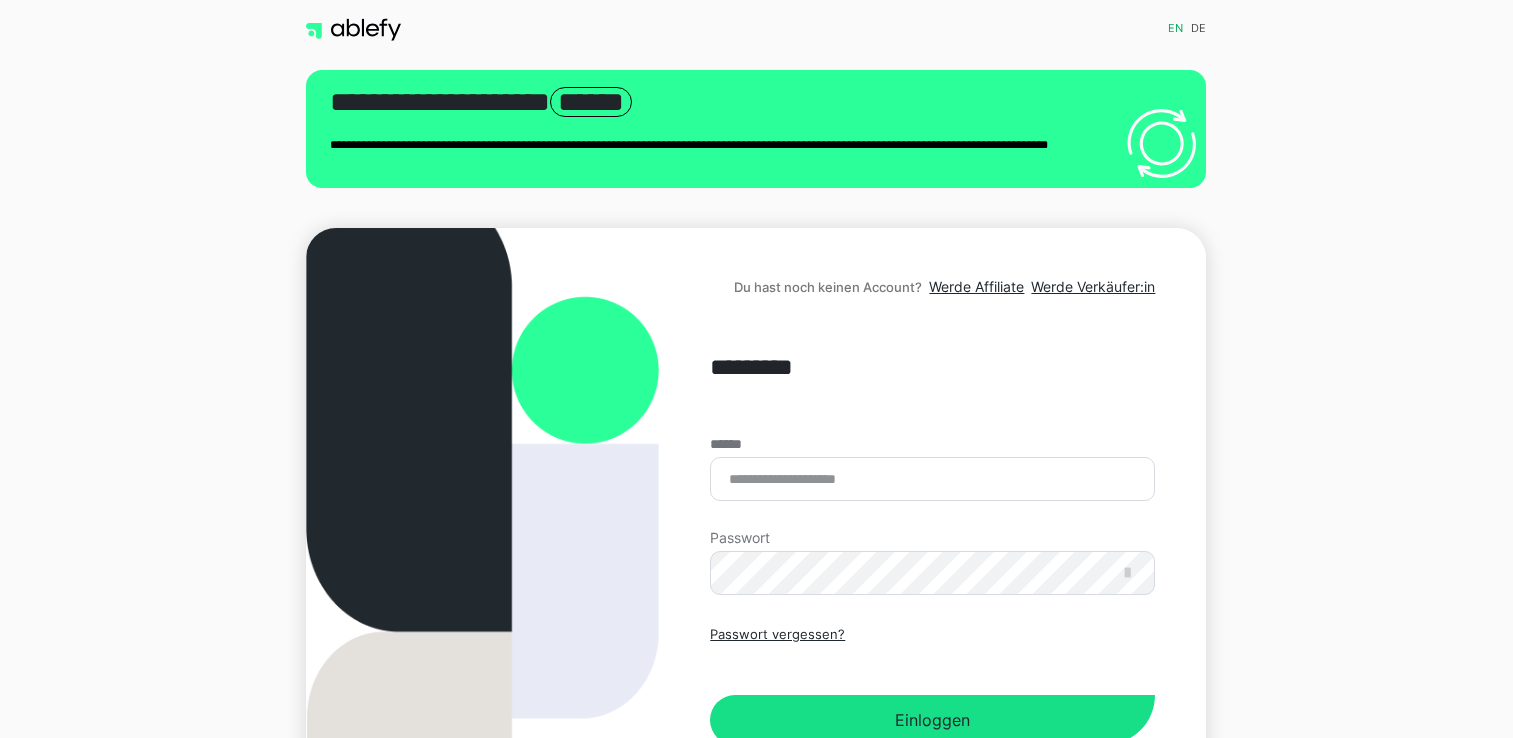 scroll, scrollTop: 0, scrollLeft: 0, axis: both 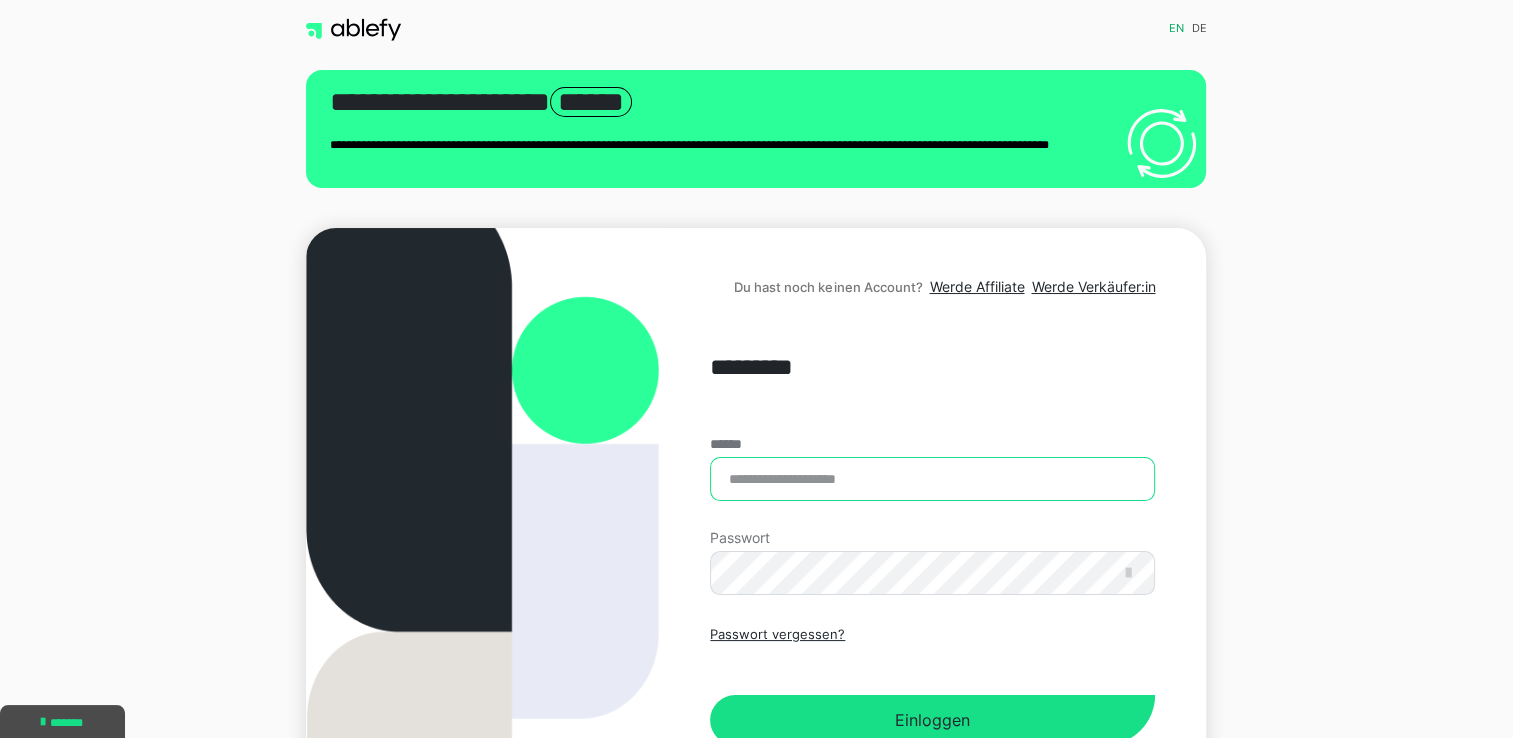 click on "******" at bounding box center (932, 479) 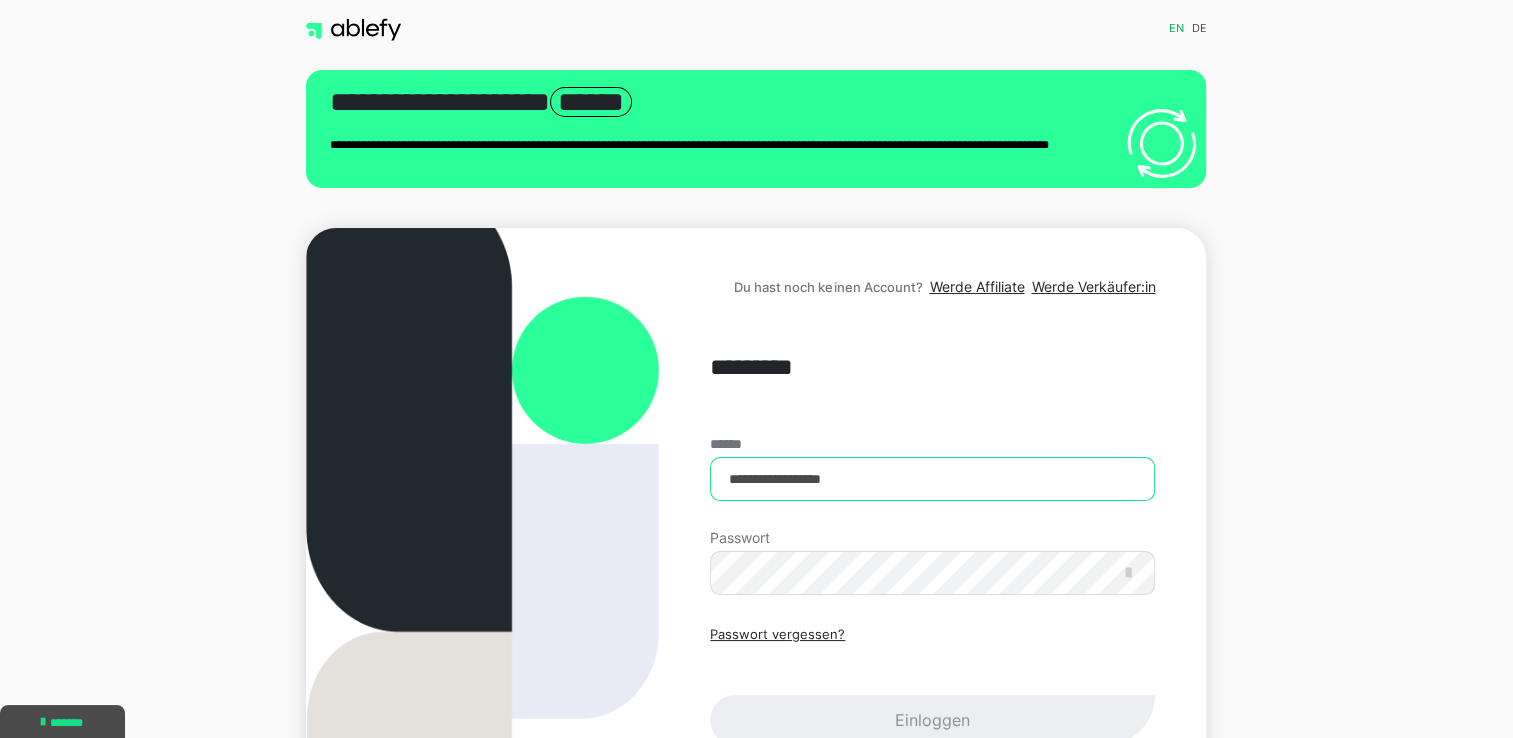 type on "**********" 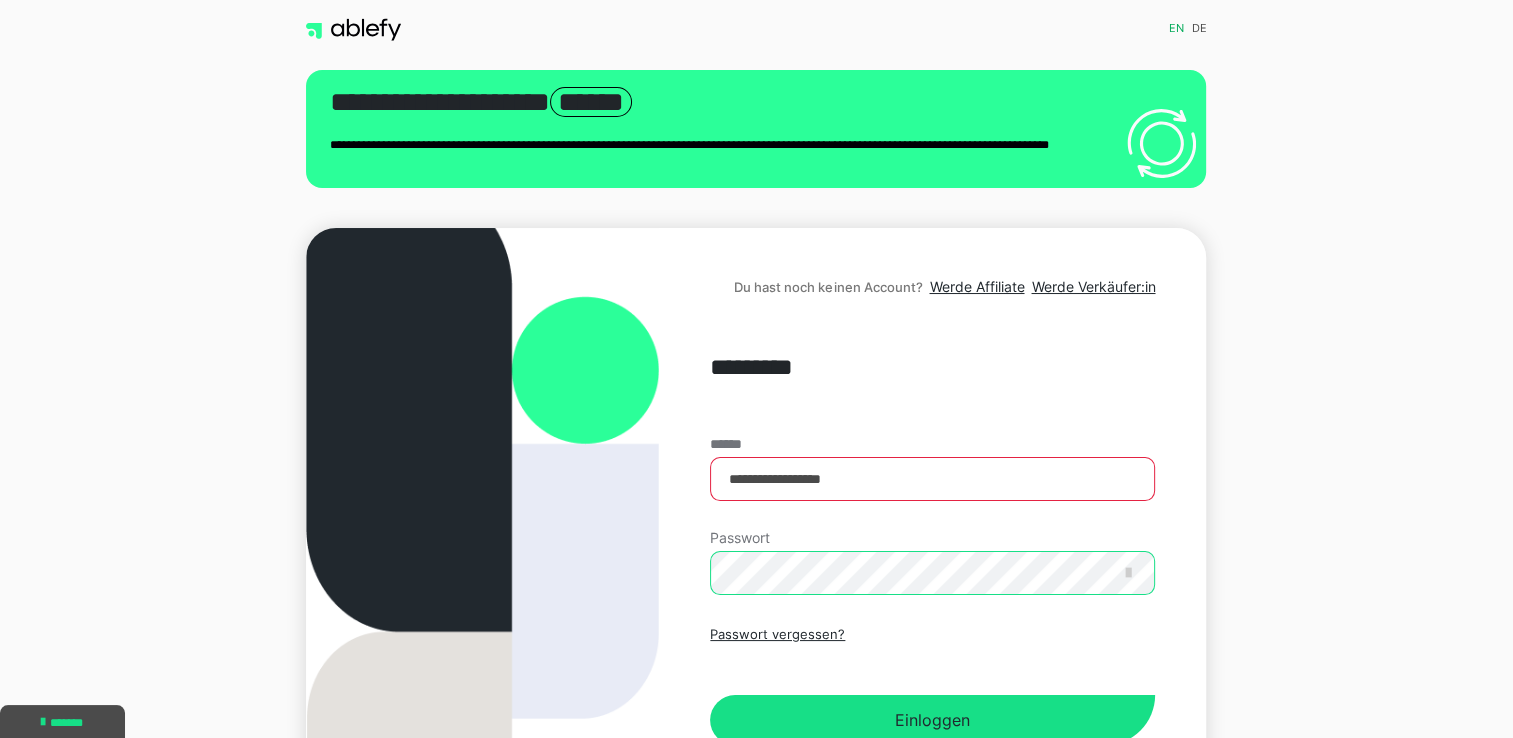 click on "Einloggen" at bounding box center [932, 720] 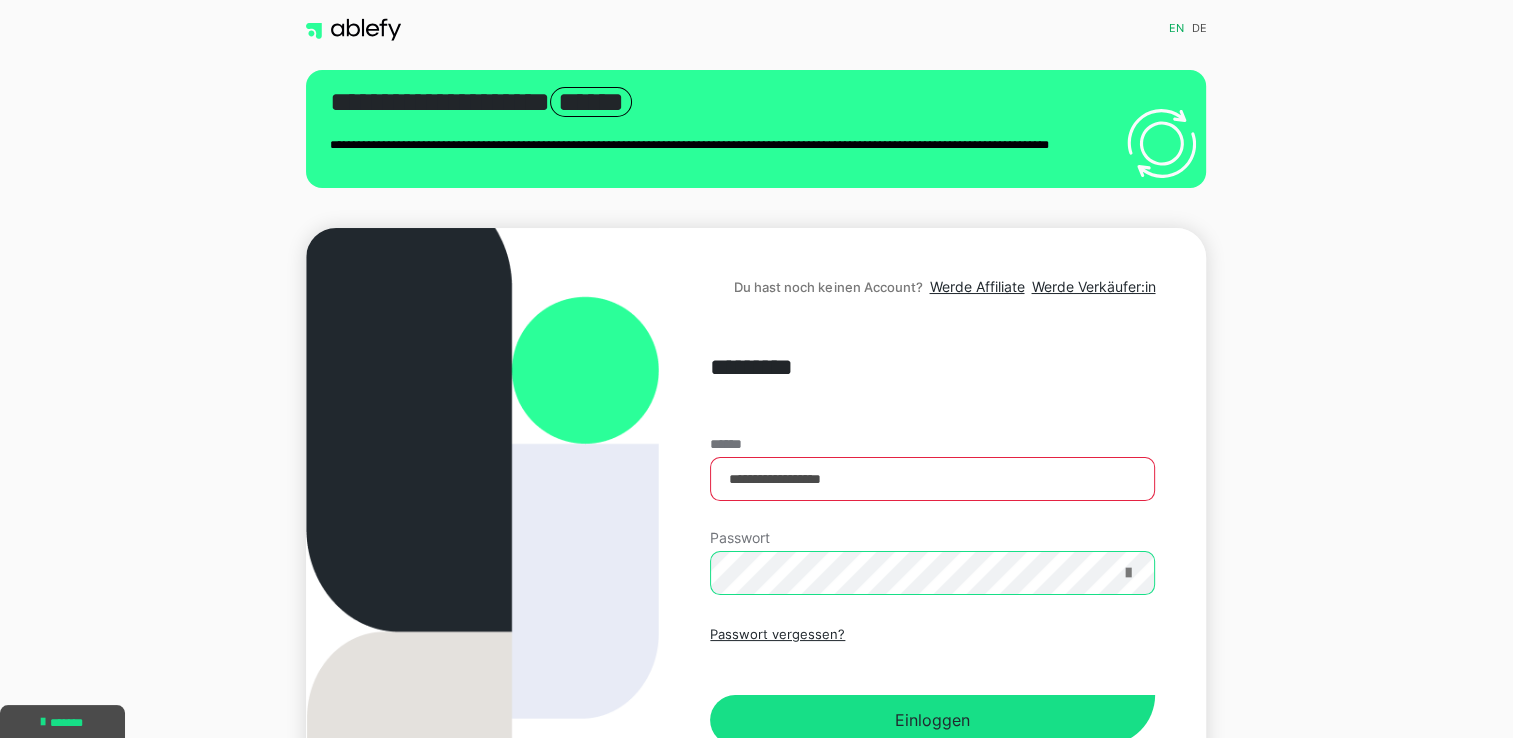 click at bounding box center (932, 573) 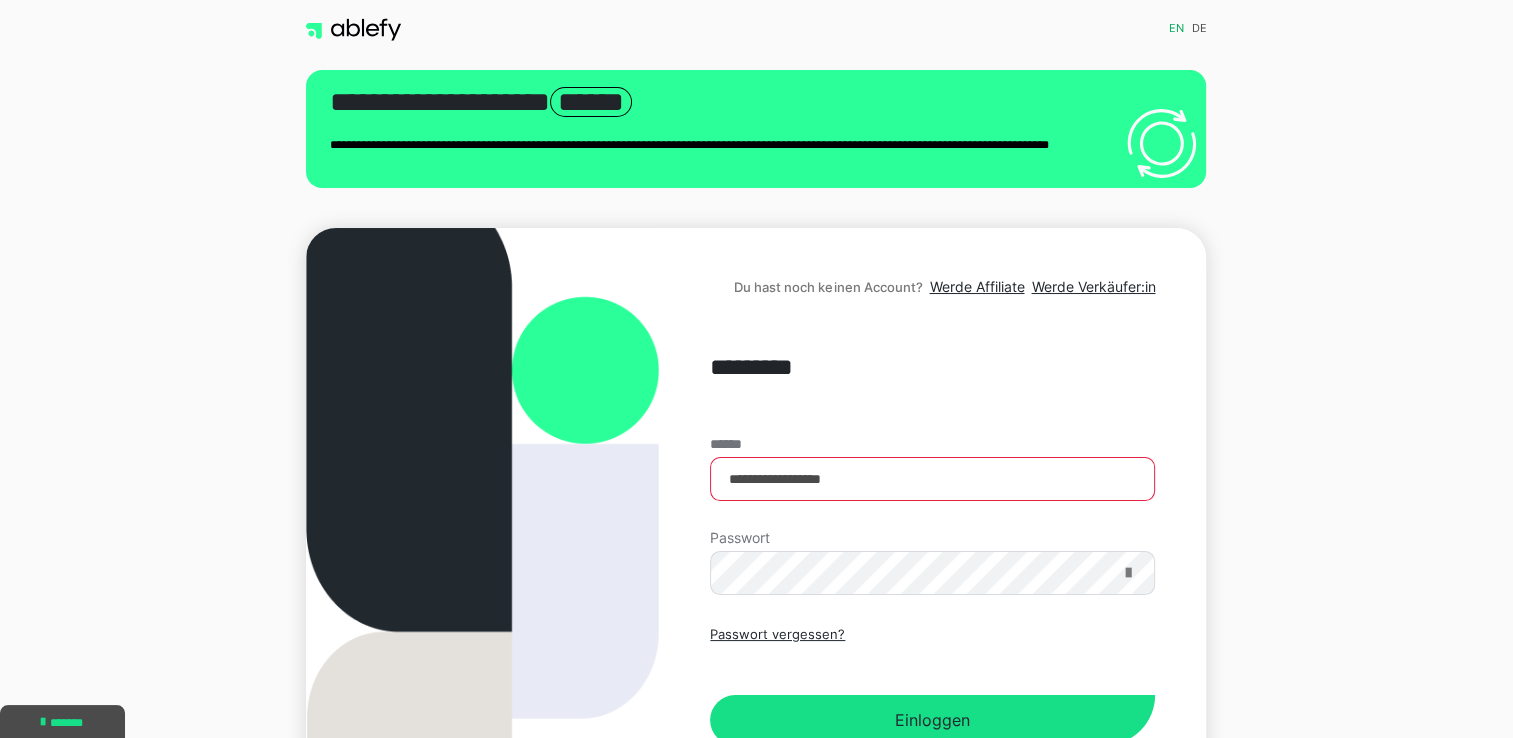 click at bounding box center (1127, 573) 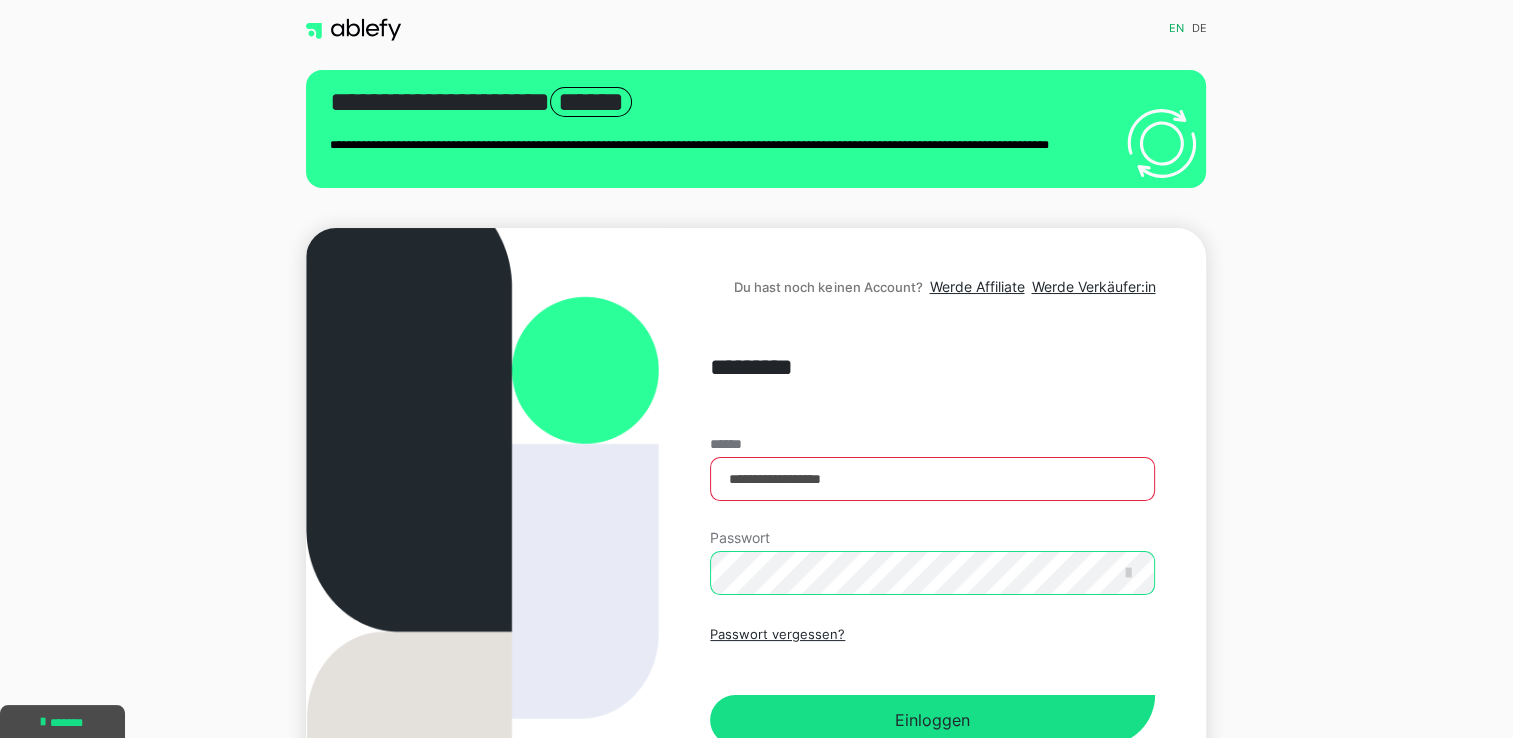 click on "**********" at bounding box center [932, 529] 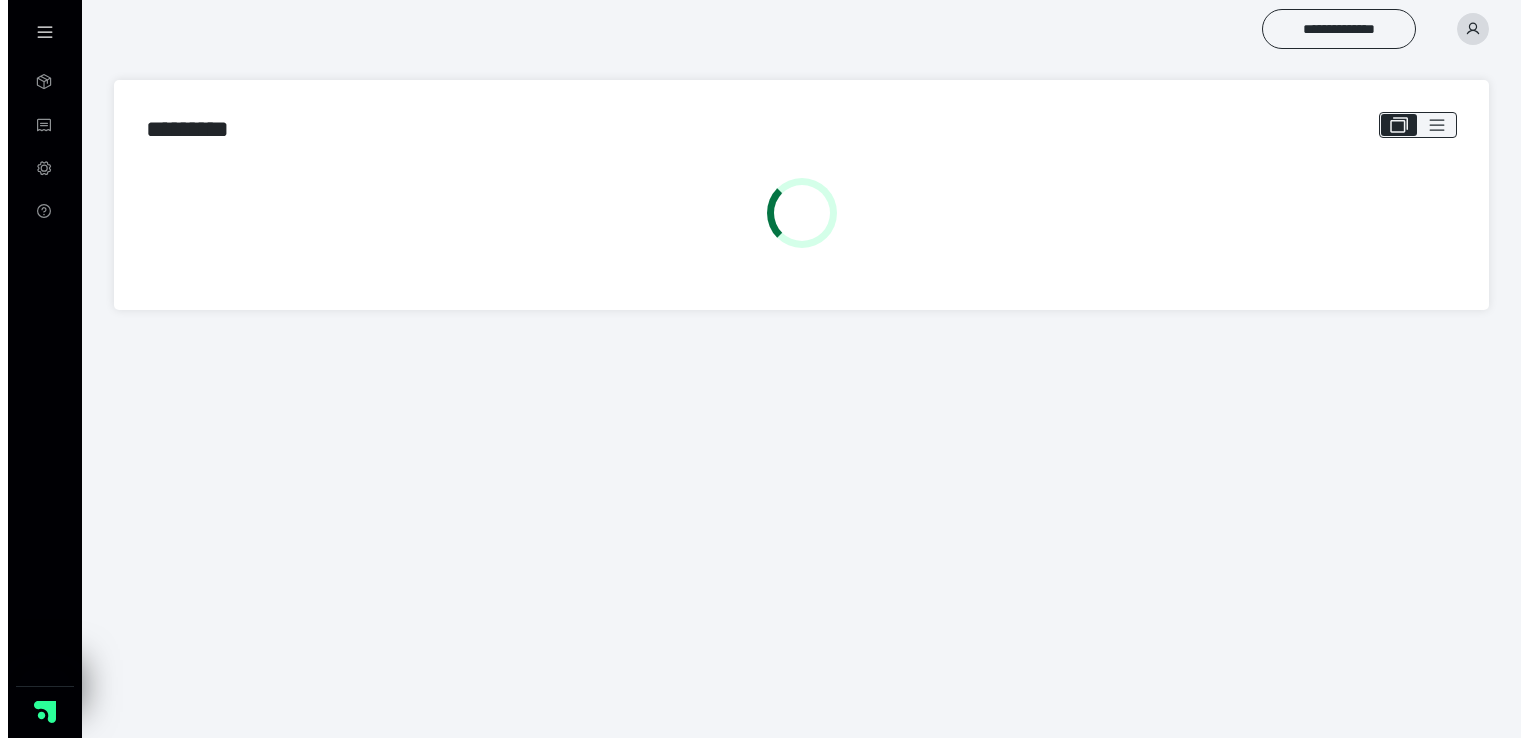 scroll, scrollTop: 0, scrollLeft: 0, axis: both 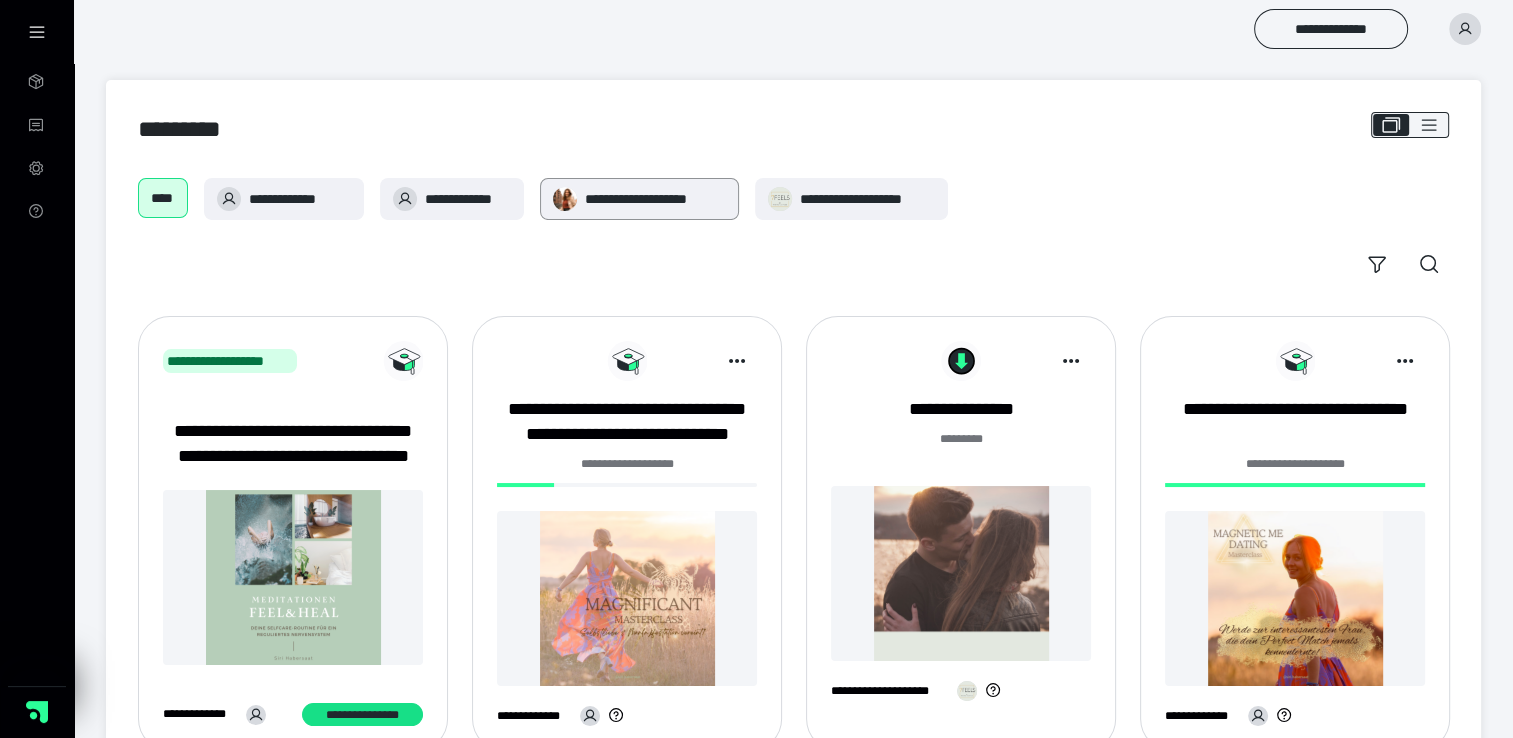 click on "**********" at bounding box center [655, 199] 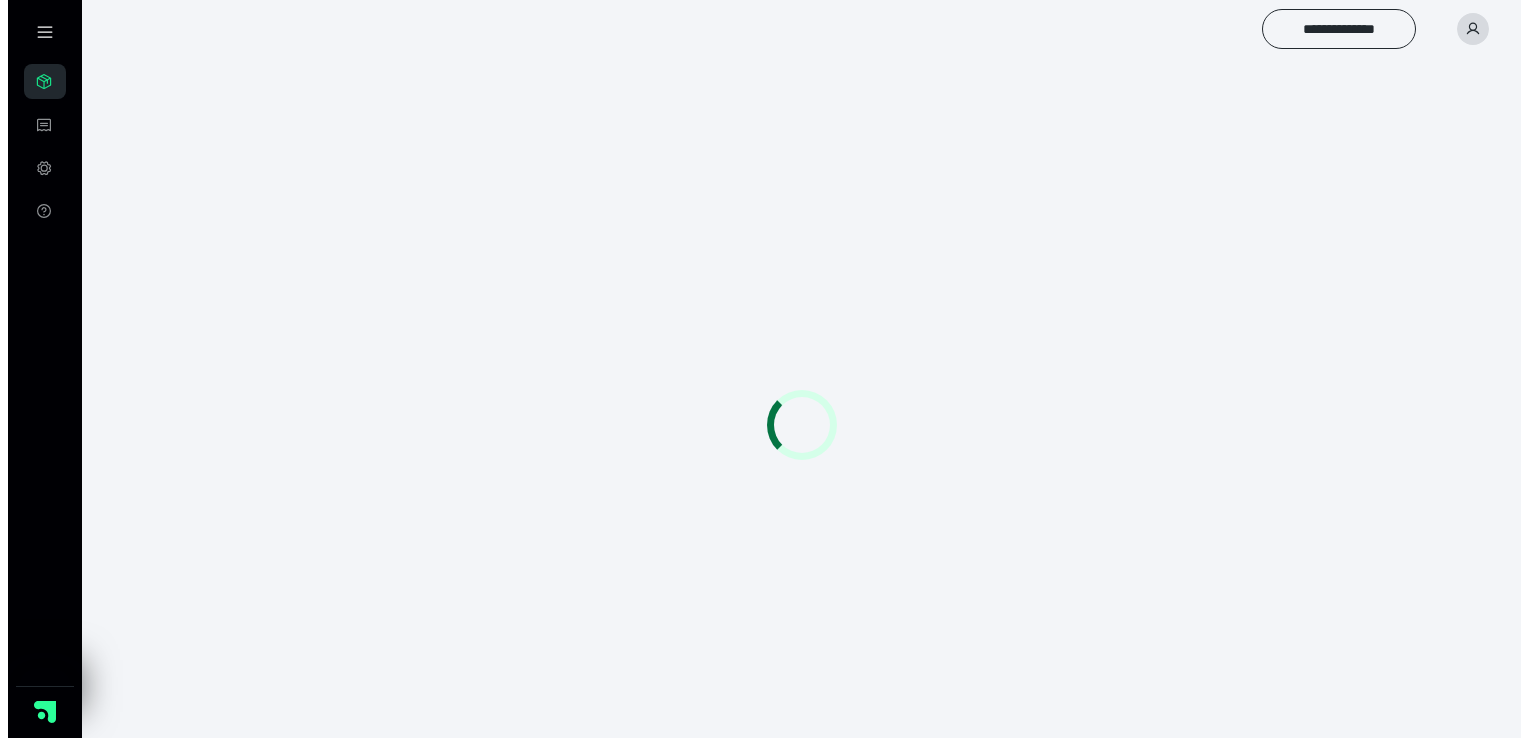 scroll, scrollTop: 0, scrollLeft: 0, axis: both 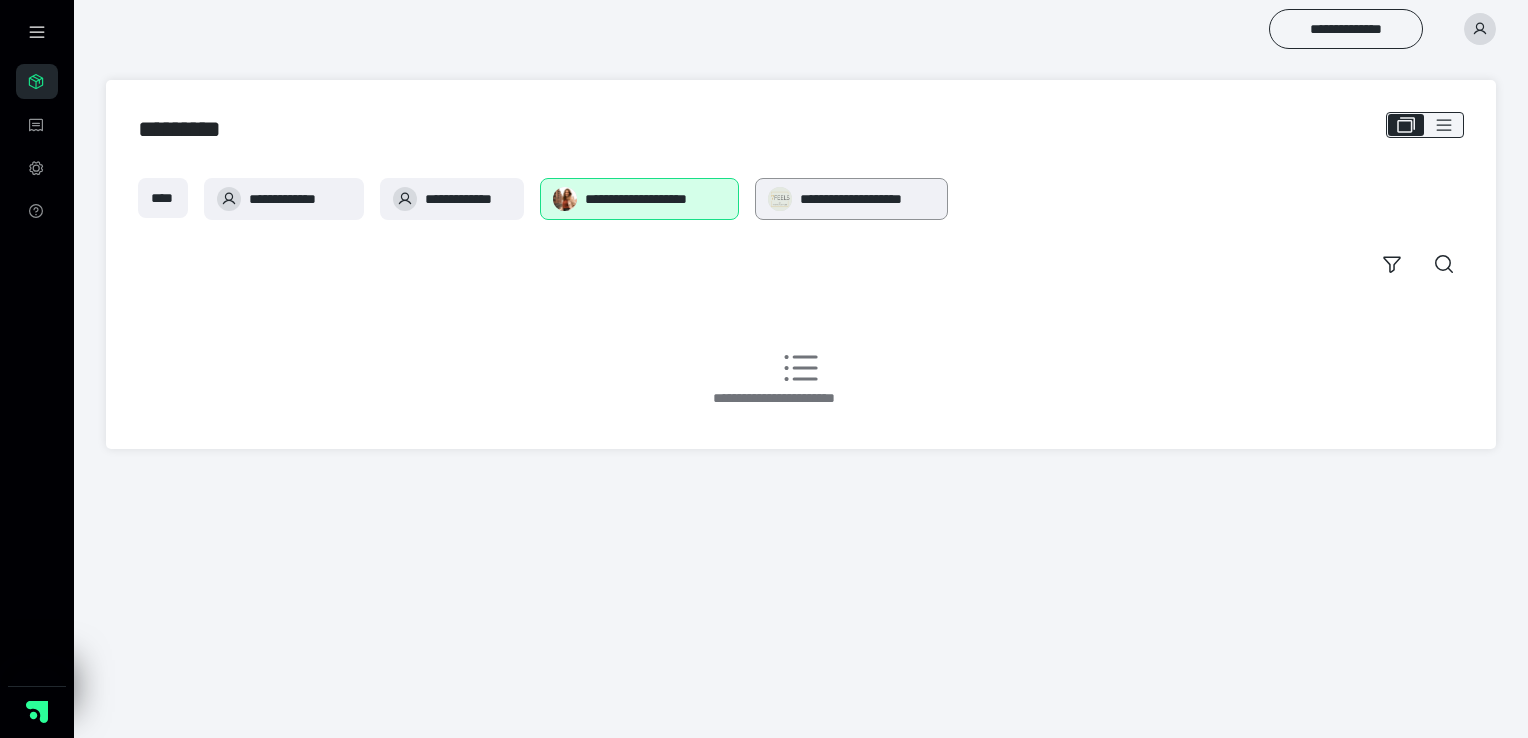 click on "**********" at bounding box center [867, 199] 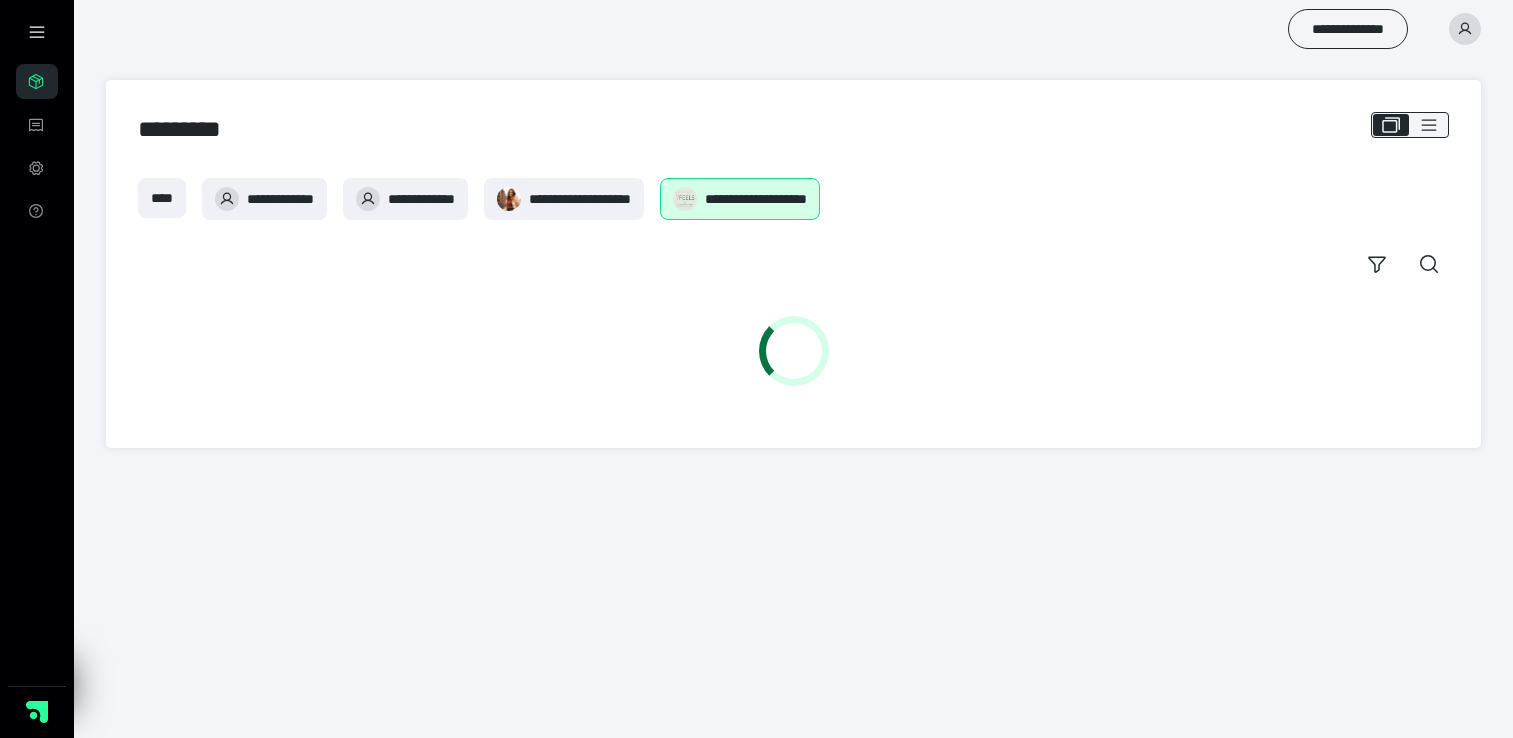 scroll, scrollTop: 0, scrollLeft: 0, axis: both 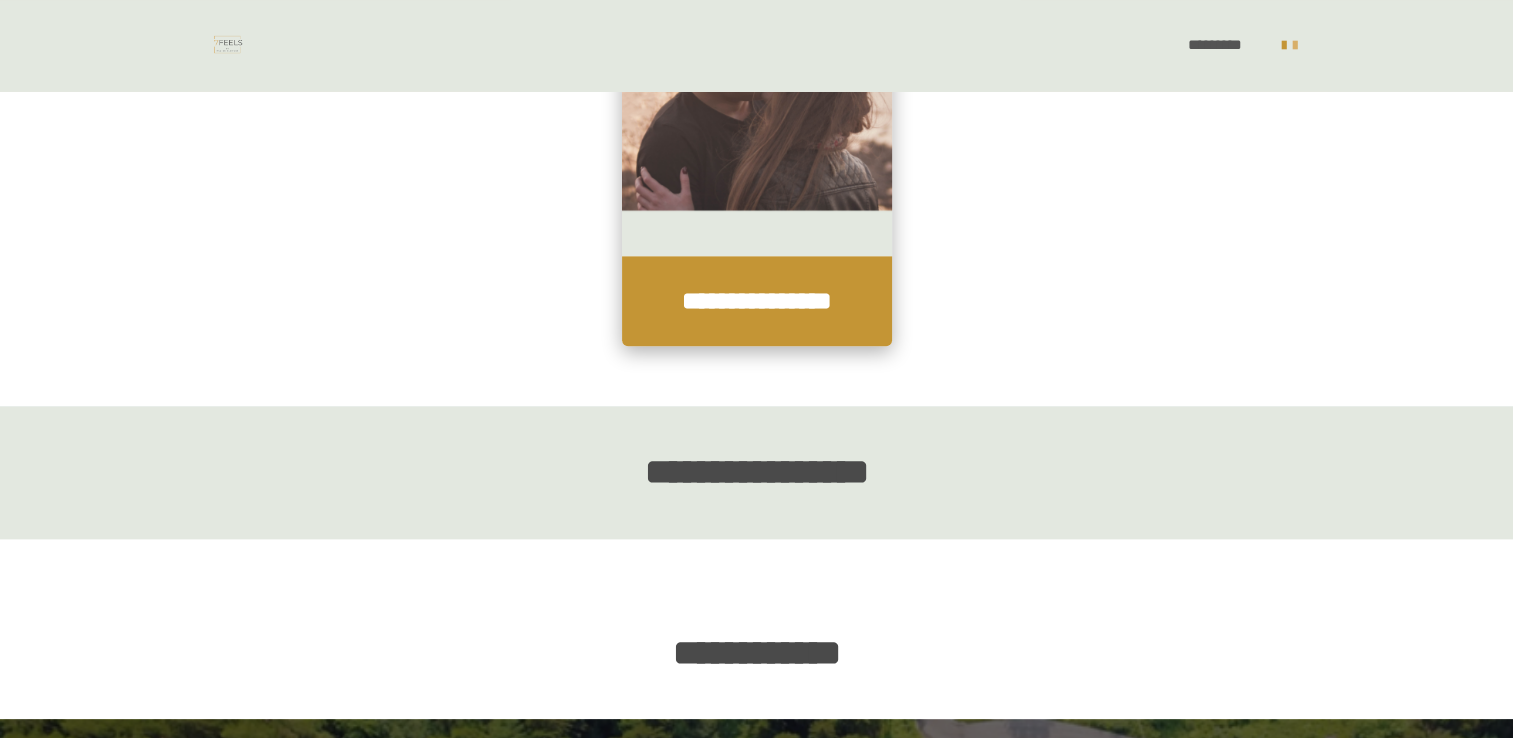 click on "**********" at bounding box center [757, 301] 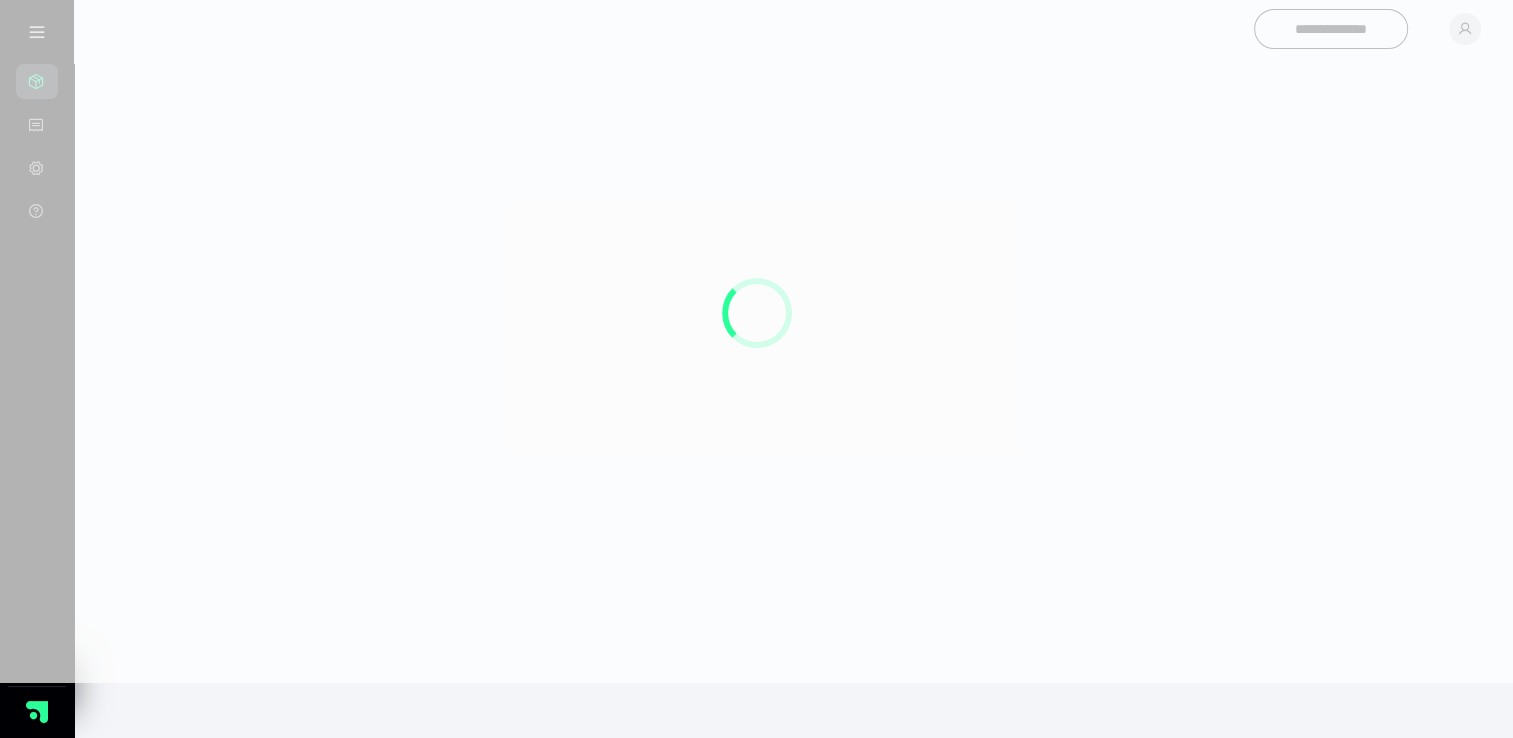 scroll, scrollTop: 0, scrollLeft: 0, axis: both 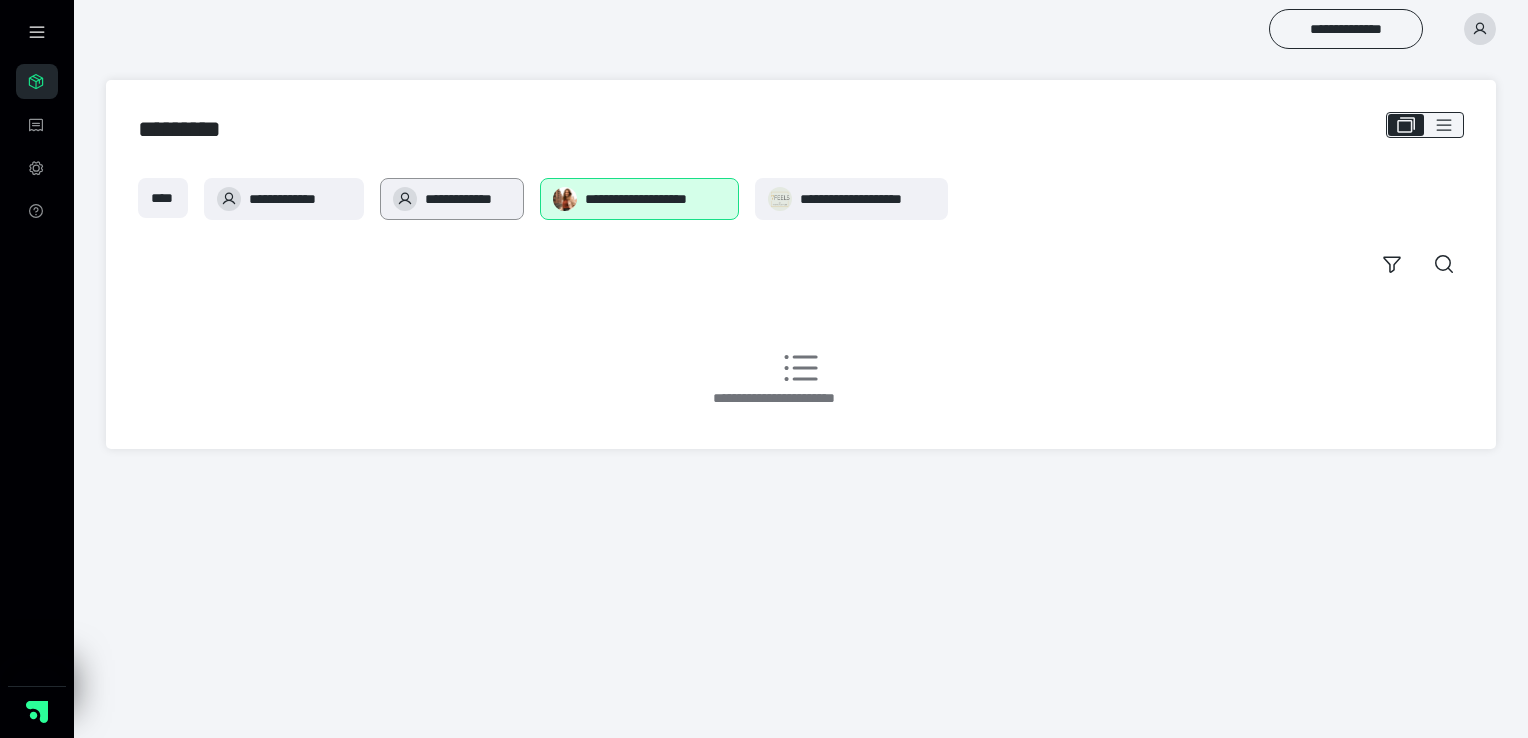 click on "**********" at bounding box center [468, 199] 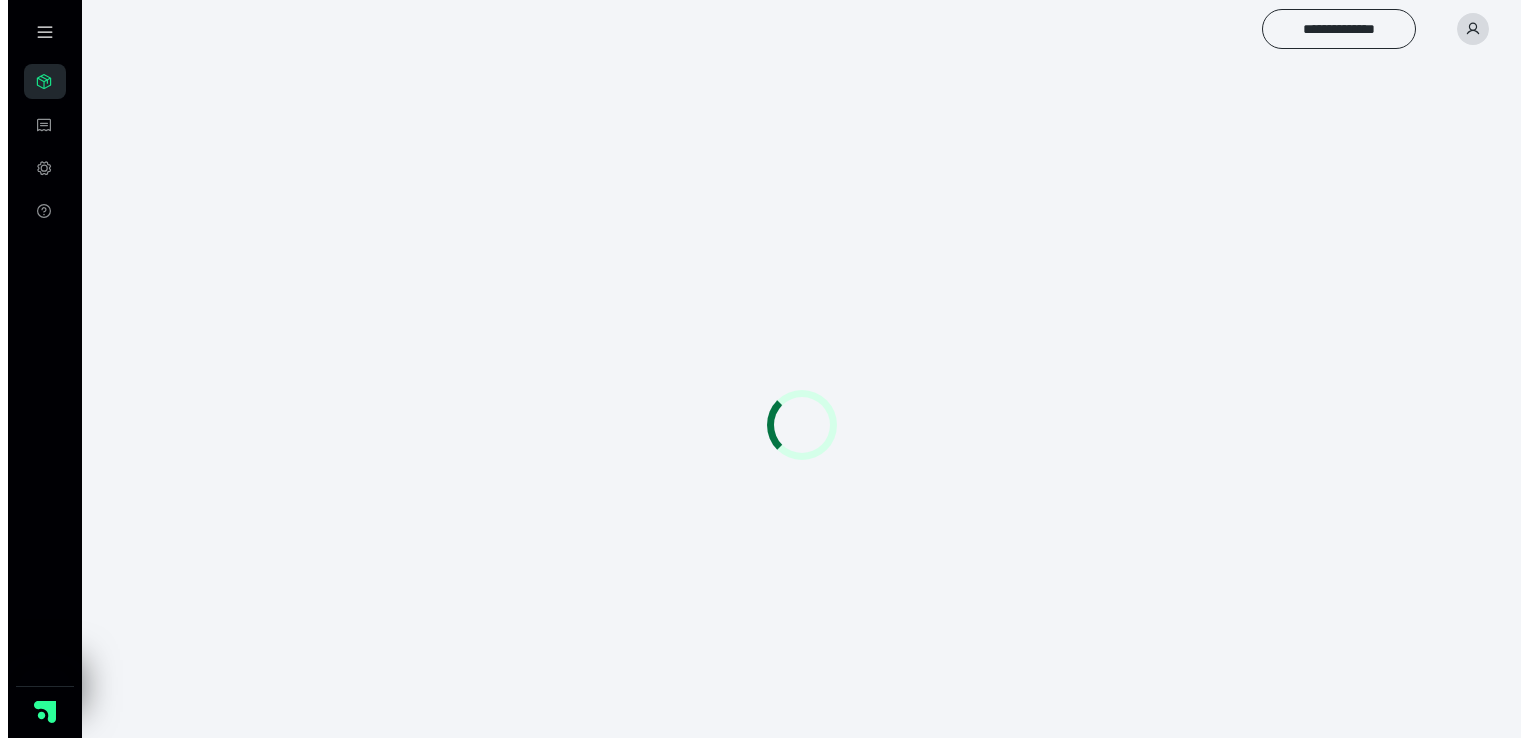 scroll, scrollTop: 0, scrollLeft: 0, axis: both 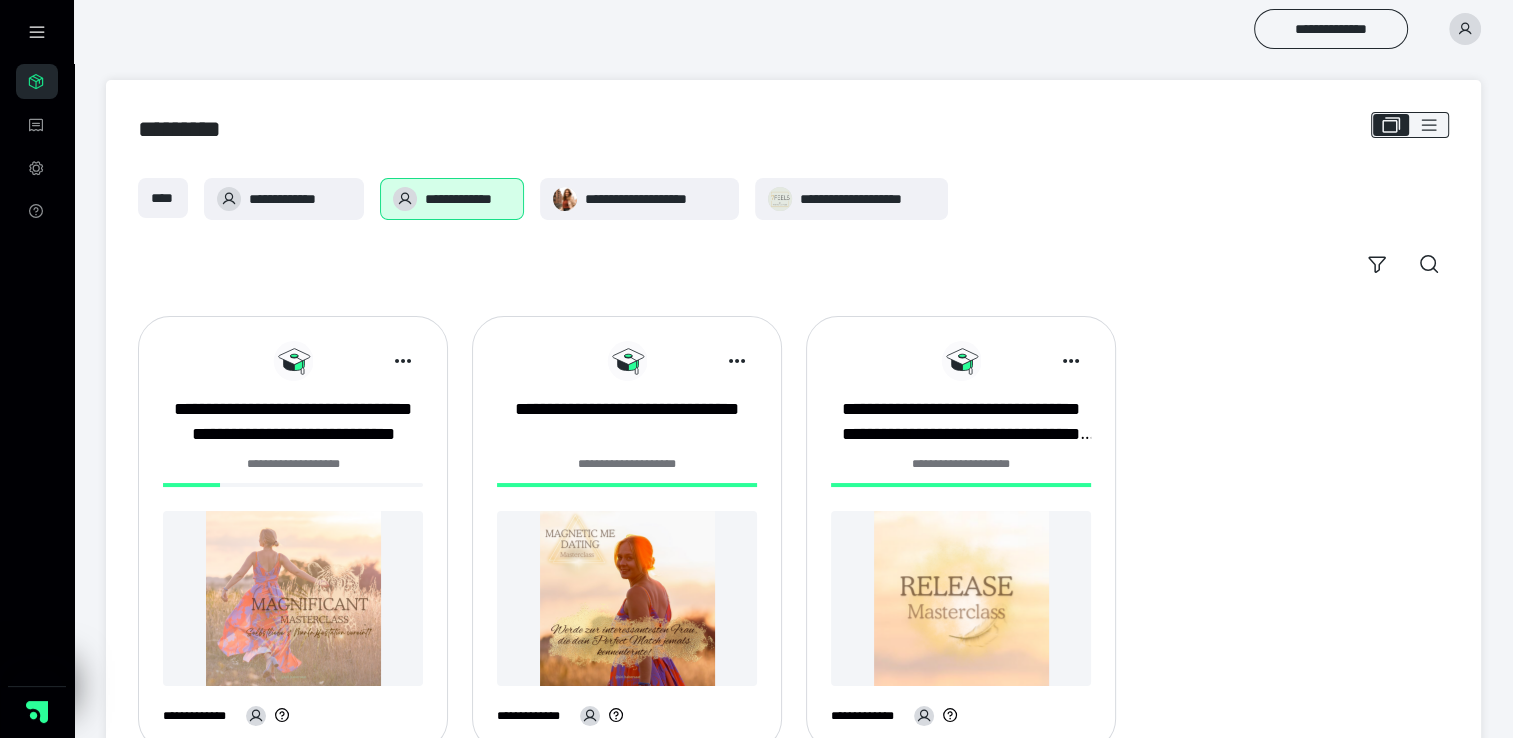 click on "**********" at bounding box center (293, 464) 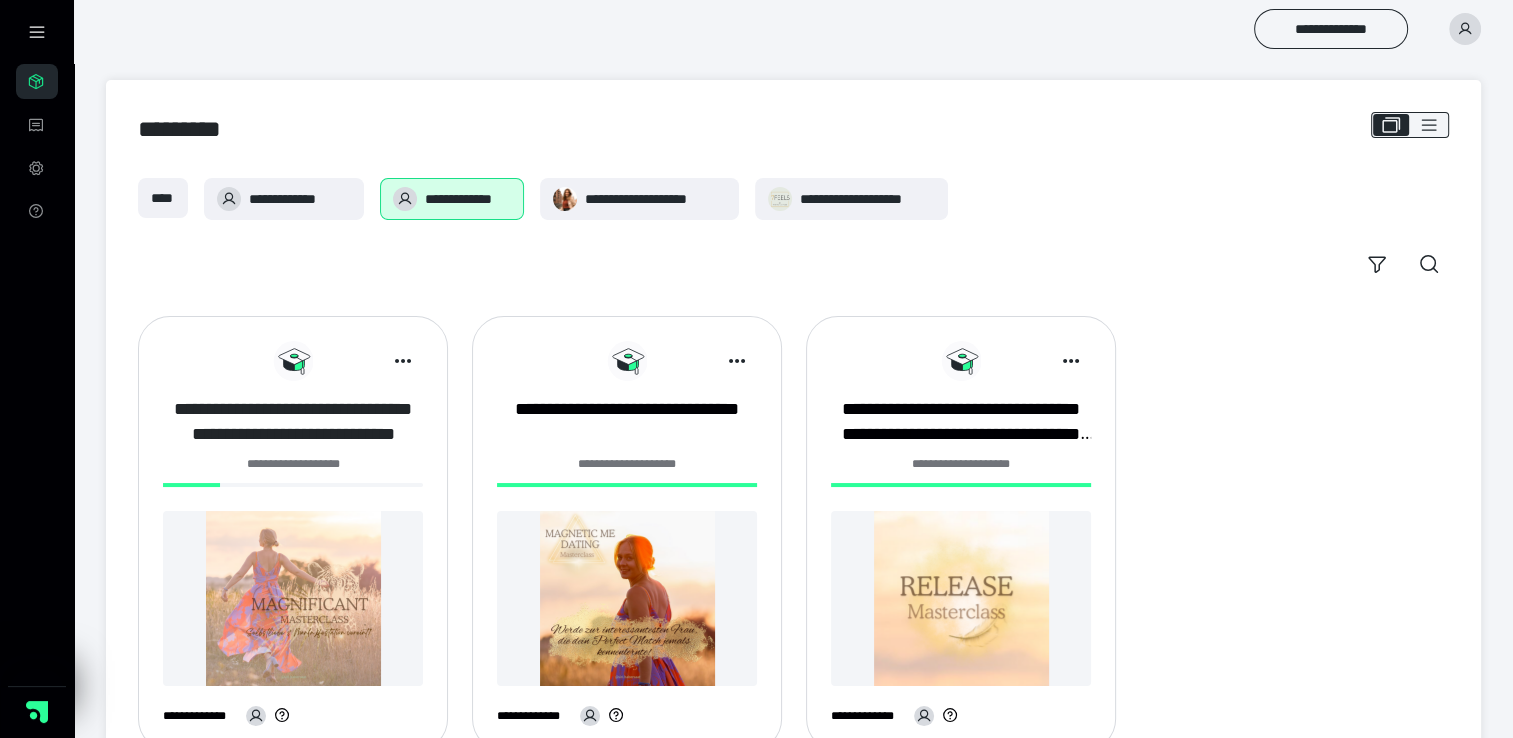 click on "**********" at bounding box center (293, 422) 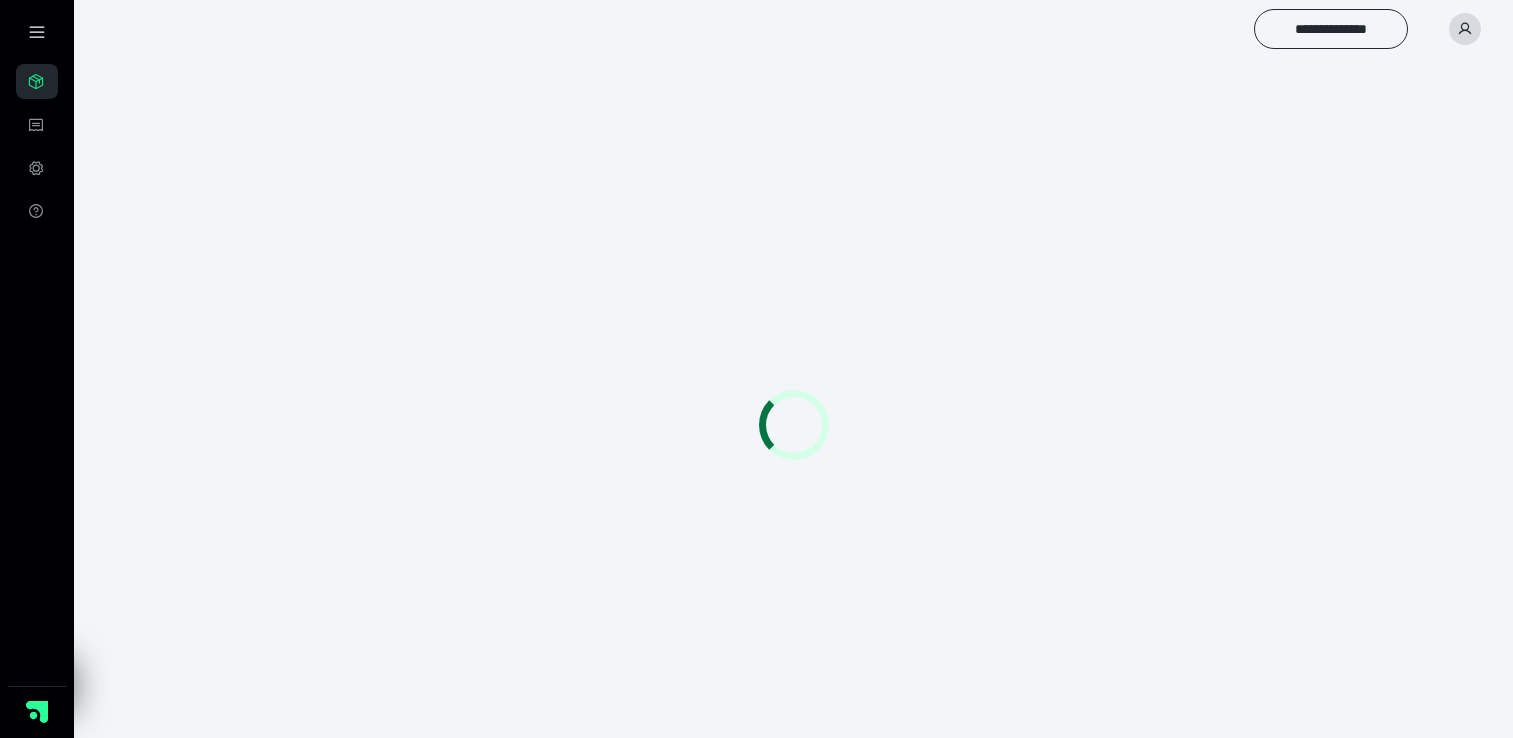 scroll, scrollTop: 0, scrollLeft: 0, axis: both 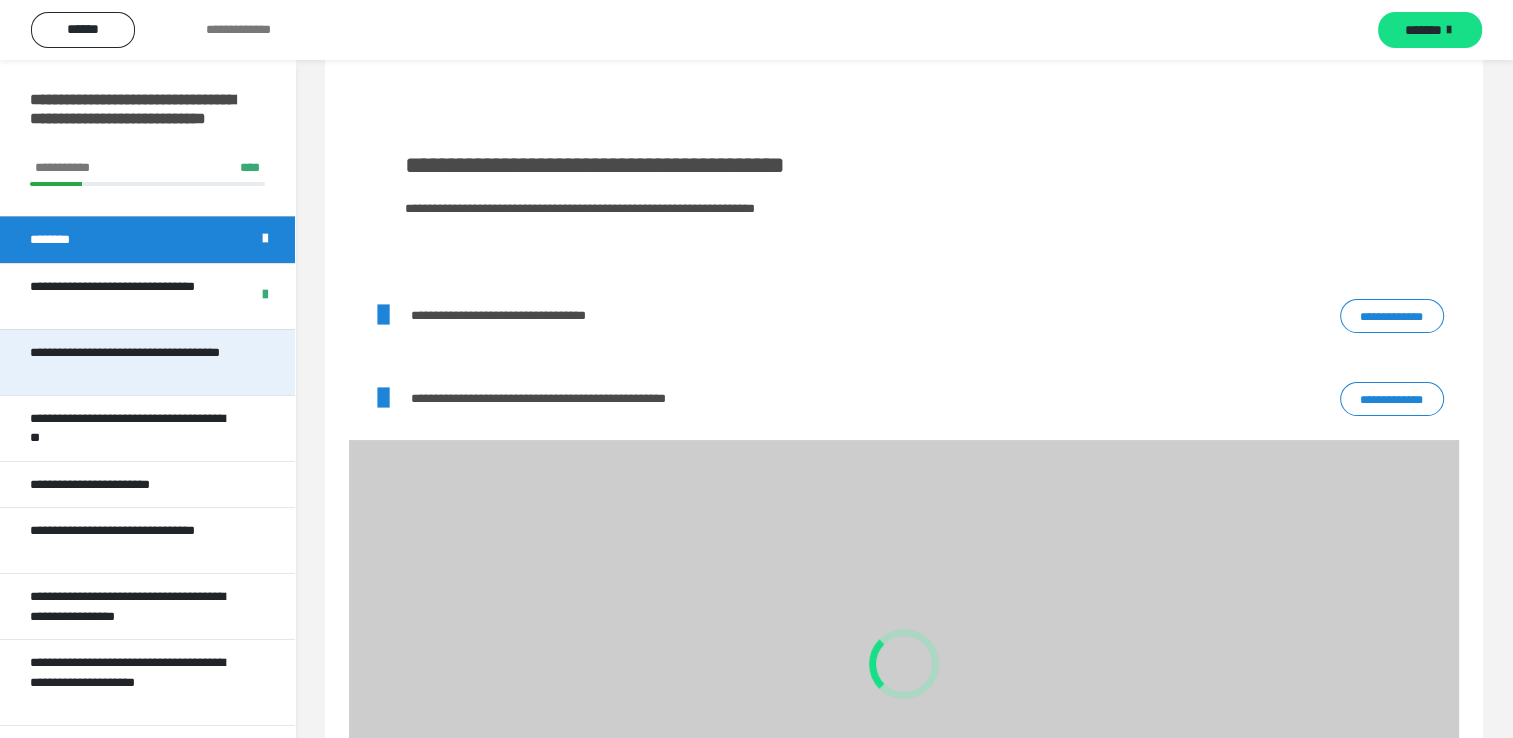 click on "**********" at bounding box center [132, 362] 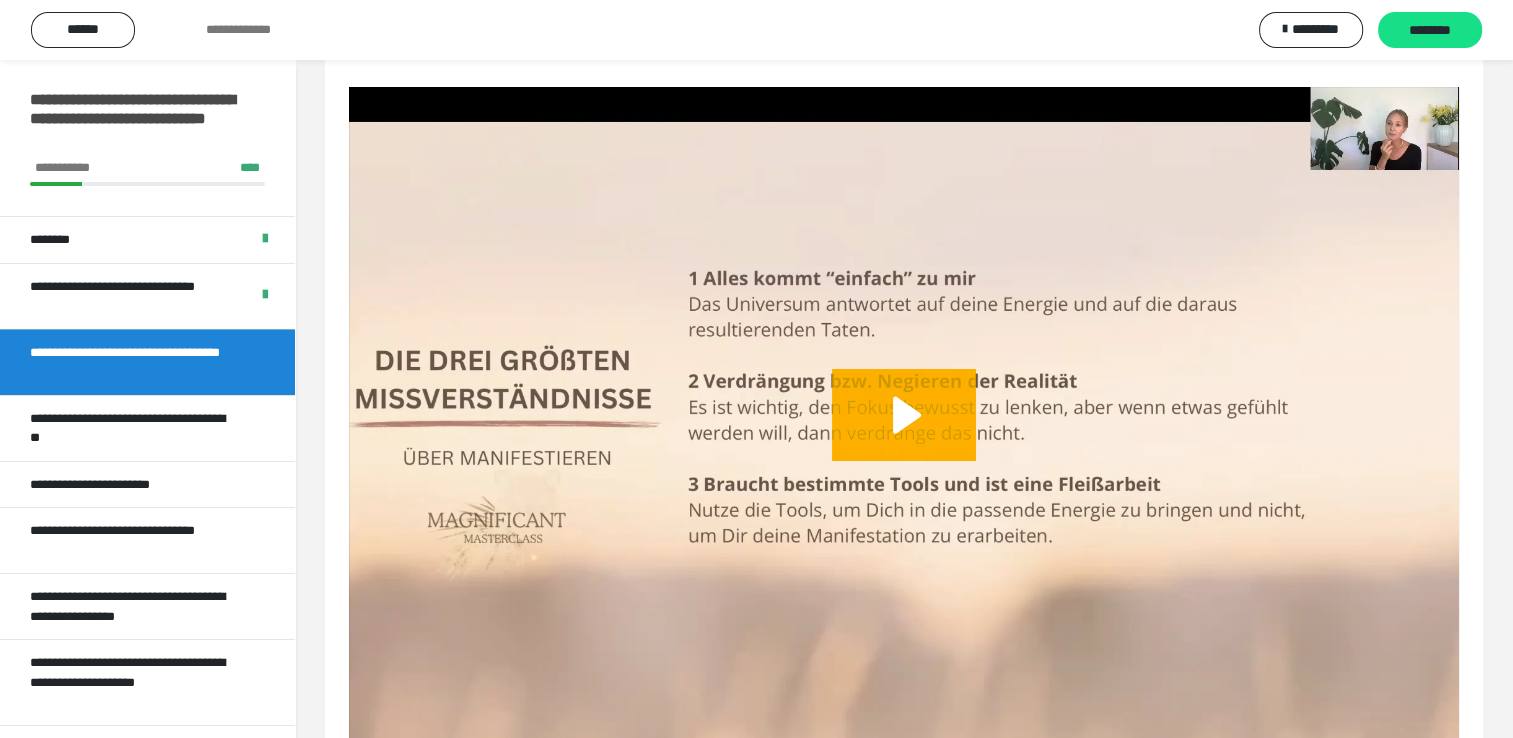 scroll, scrollTop: 360, scrollLeft: 0, axis: vertical 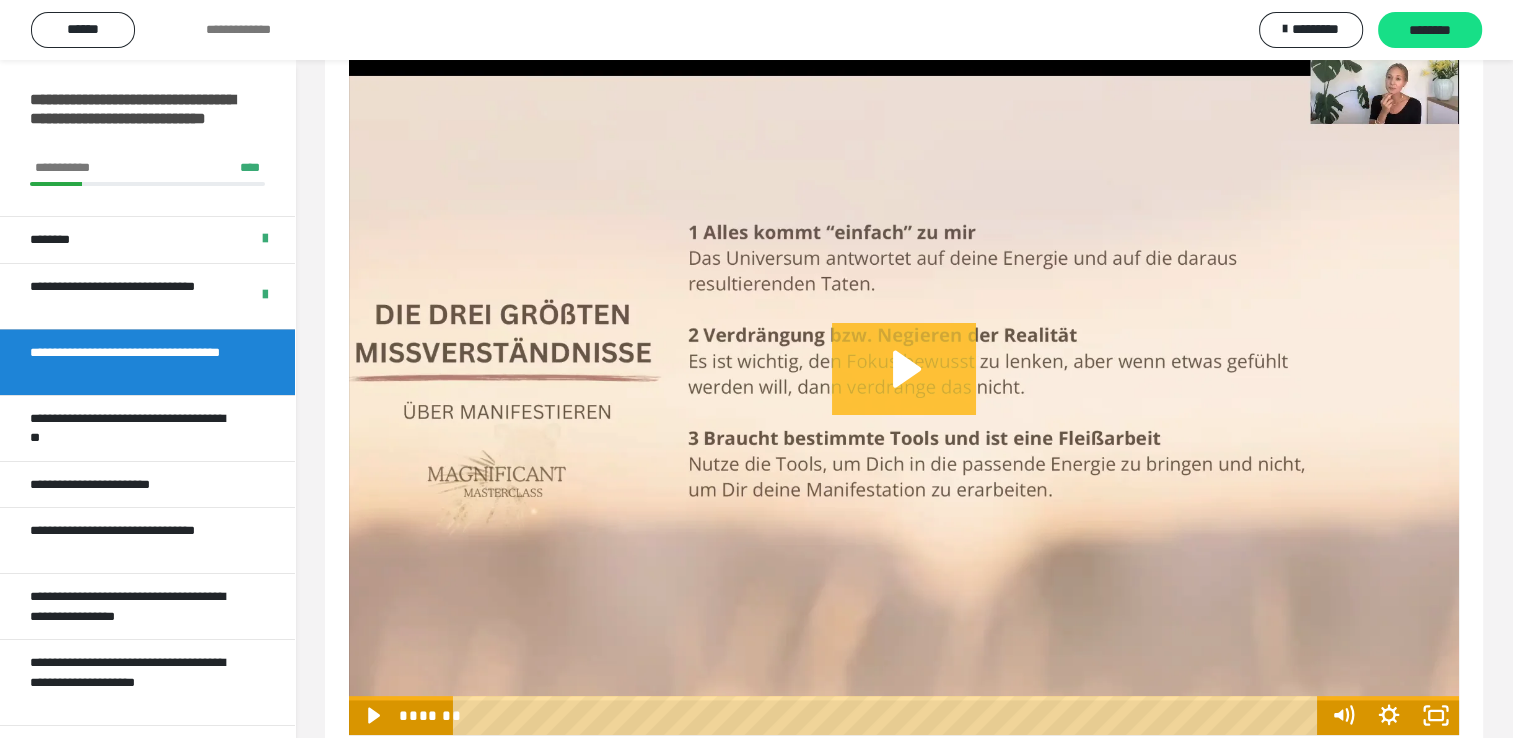 click 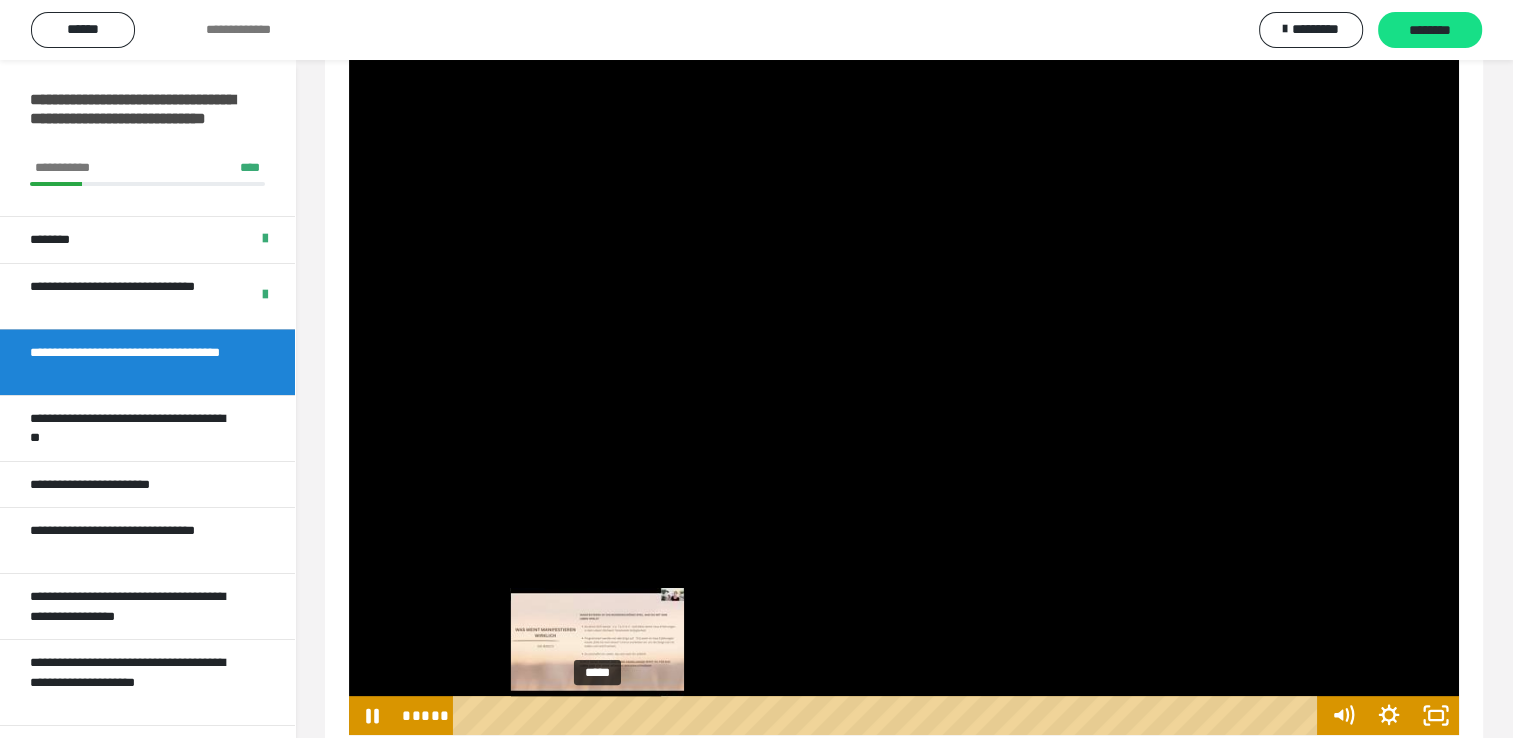 drag, startPoint x: 460, startPoint y: 714, endPoint x: 598, endPoint y: 713, distance: 138.00362 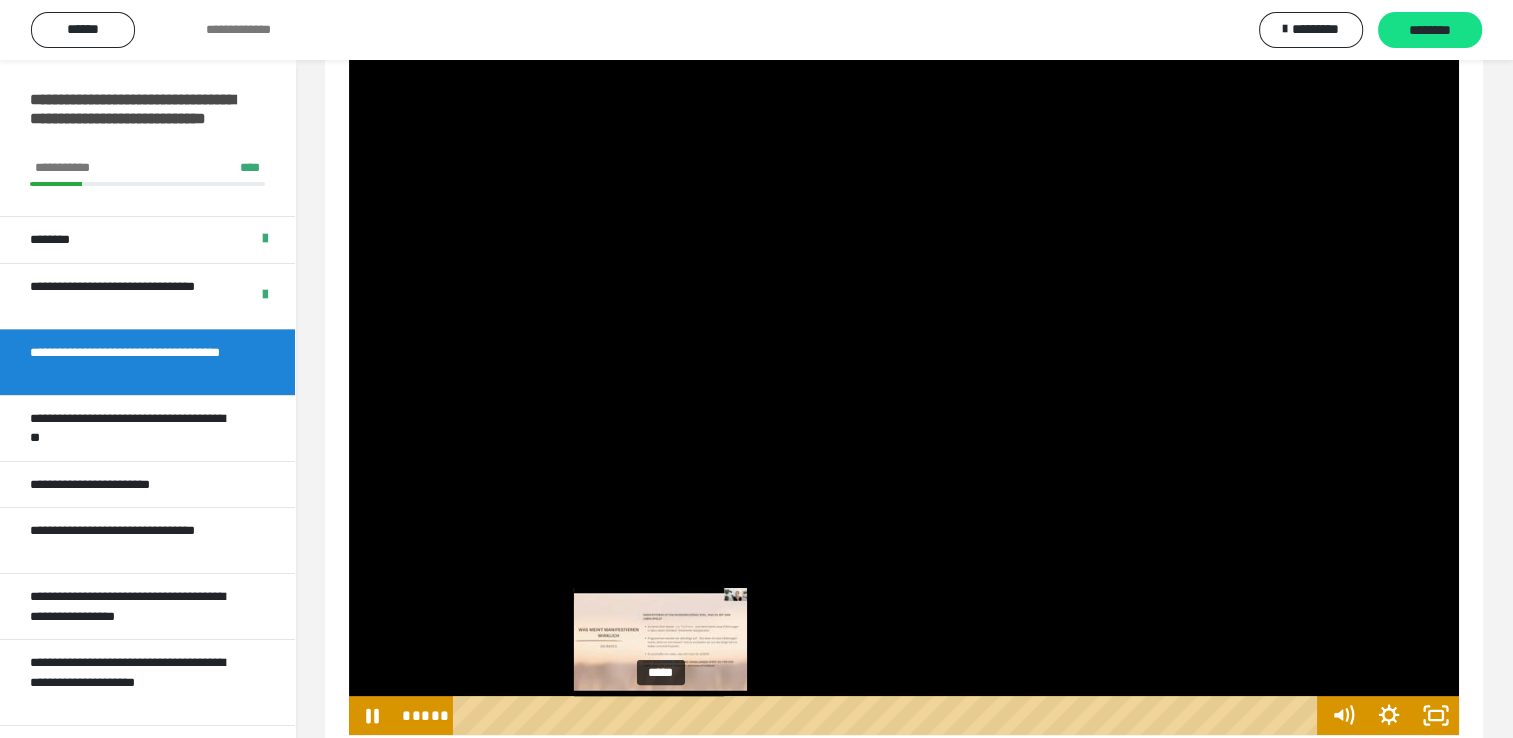 drag, startPoint x: 608, startPoint y: 715, endPoint x: 661, endPoint y: 718, distance: 53.08484 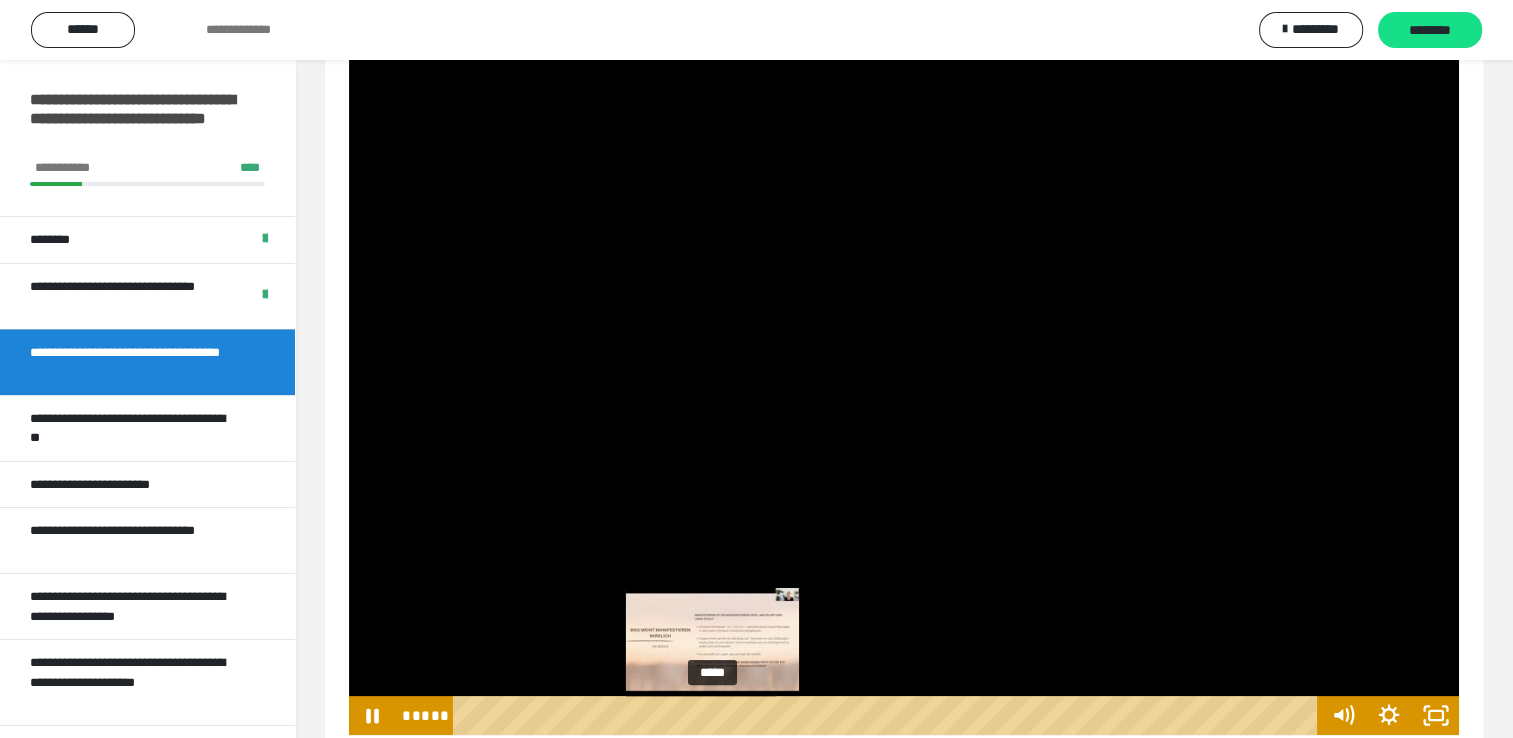 click on "*****" at bounding box center [888, 715] 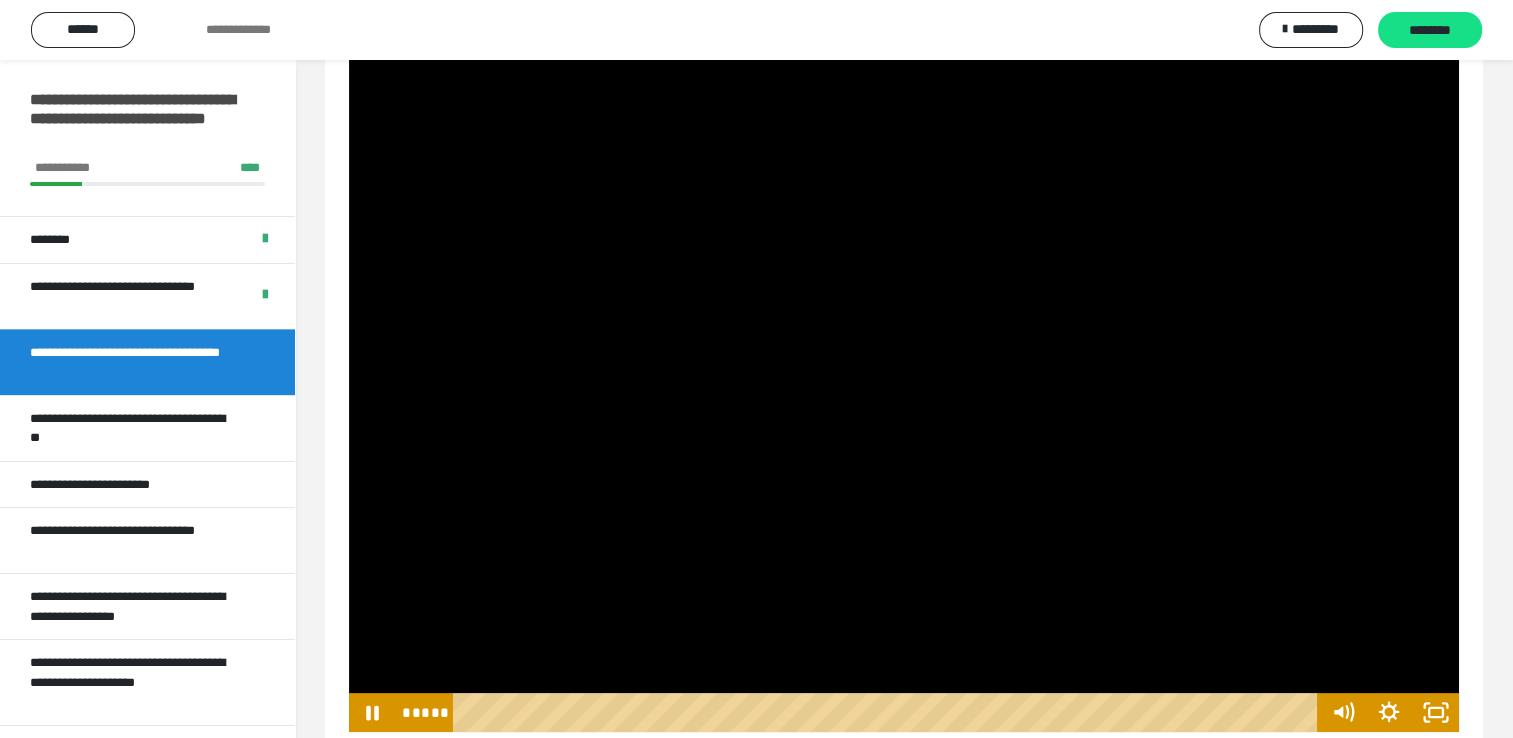 scroll, scrollTop: 410, scrollLeft: 0, axis: vertical 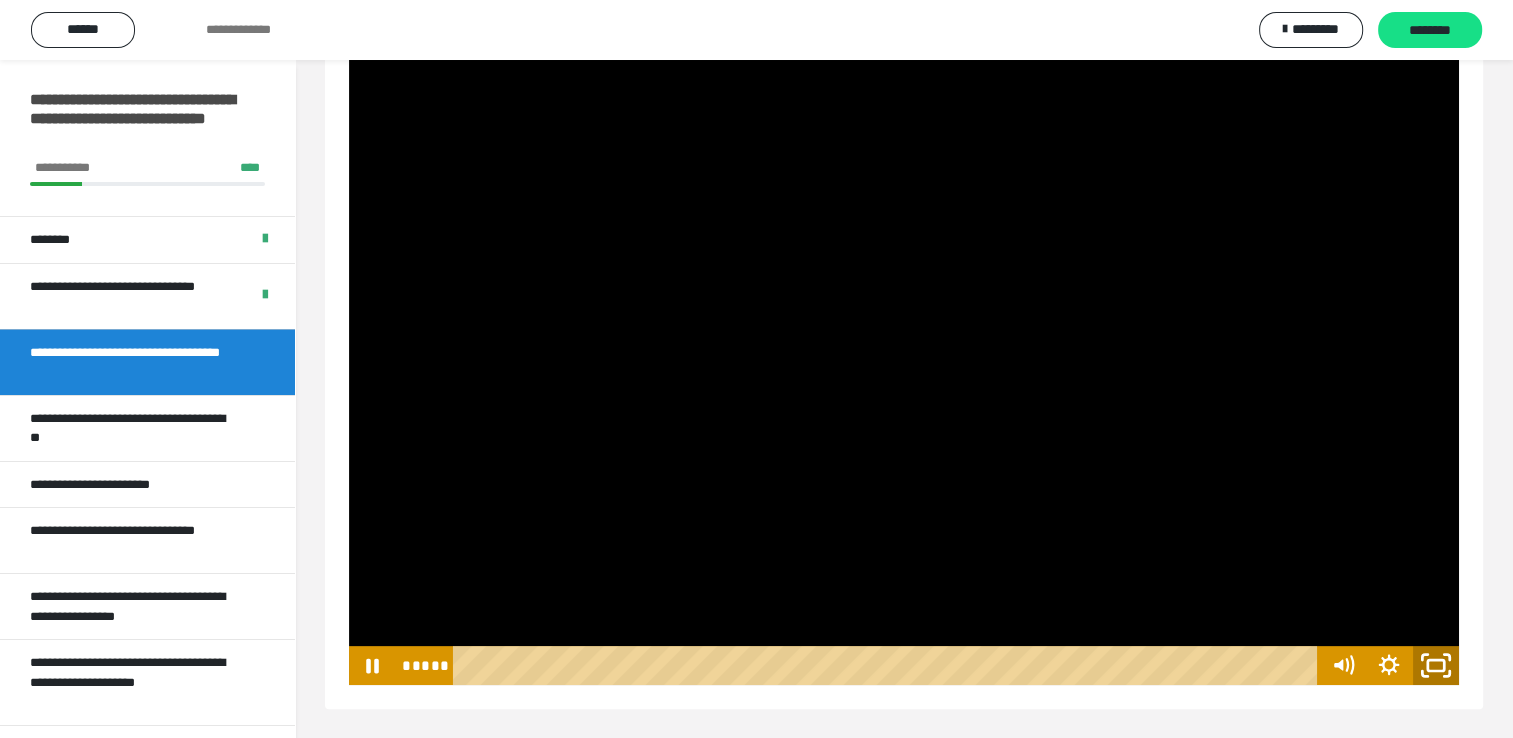 click 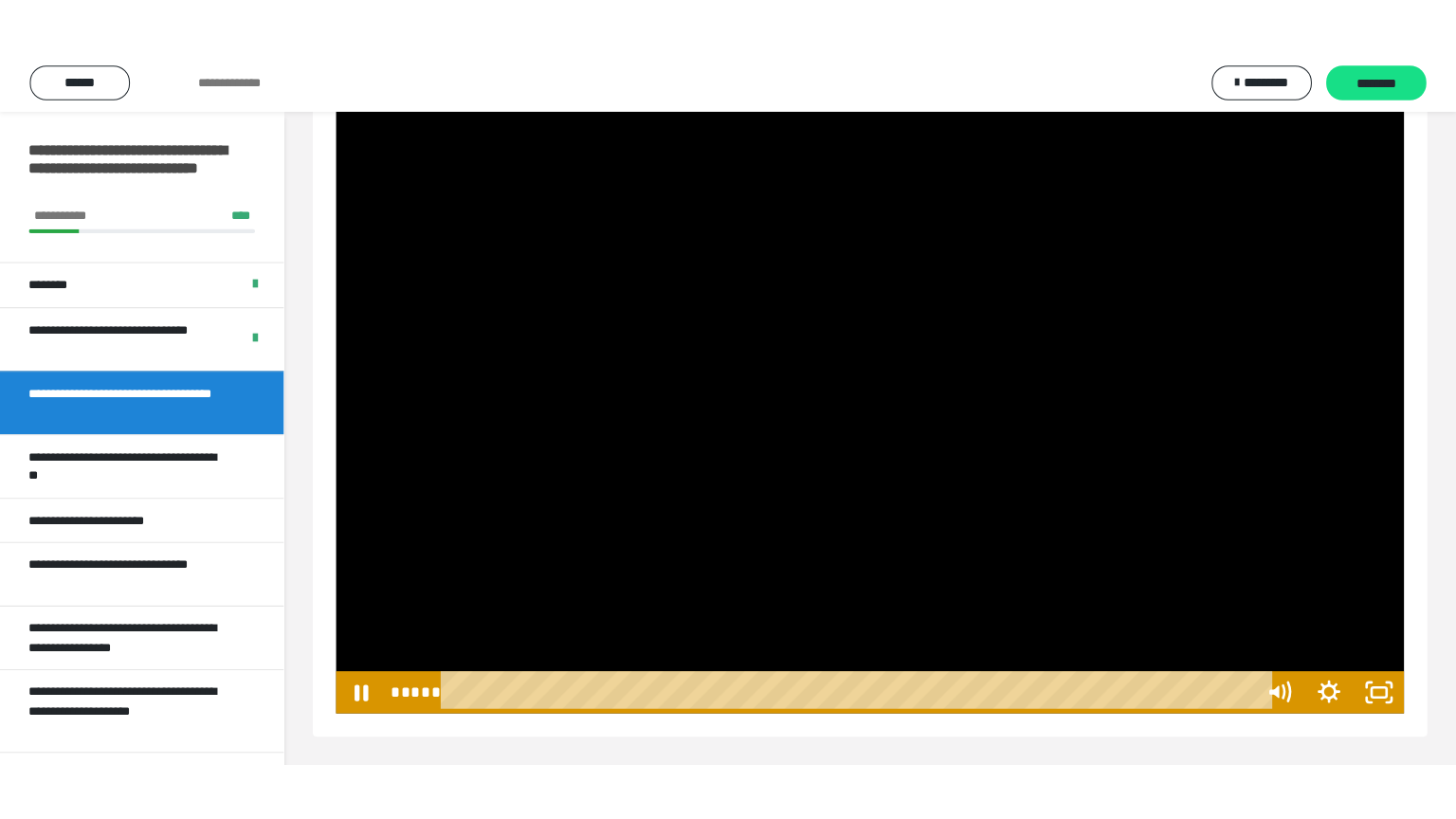 scroll, scrollTop: 285, scrollLeft: 0, axis: vertical 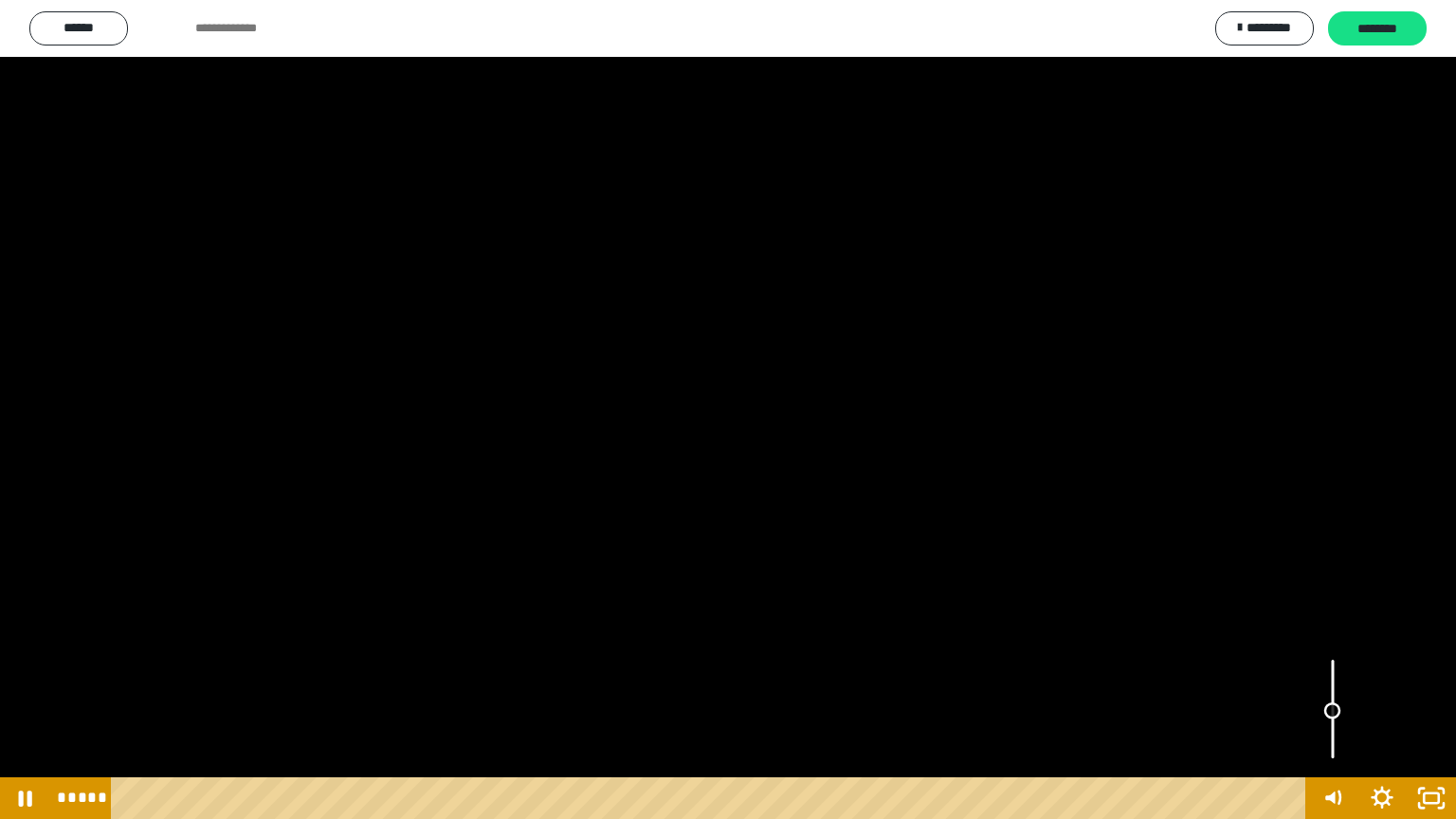 drag, startPoint x: 1334, startPoint y: 659, endPoint x: 1336, endPoint y: 712, distance: 53.0377 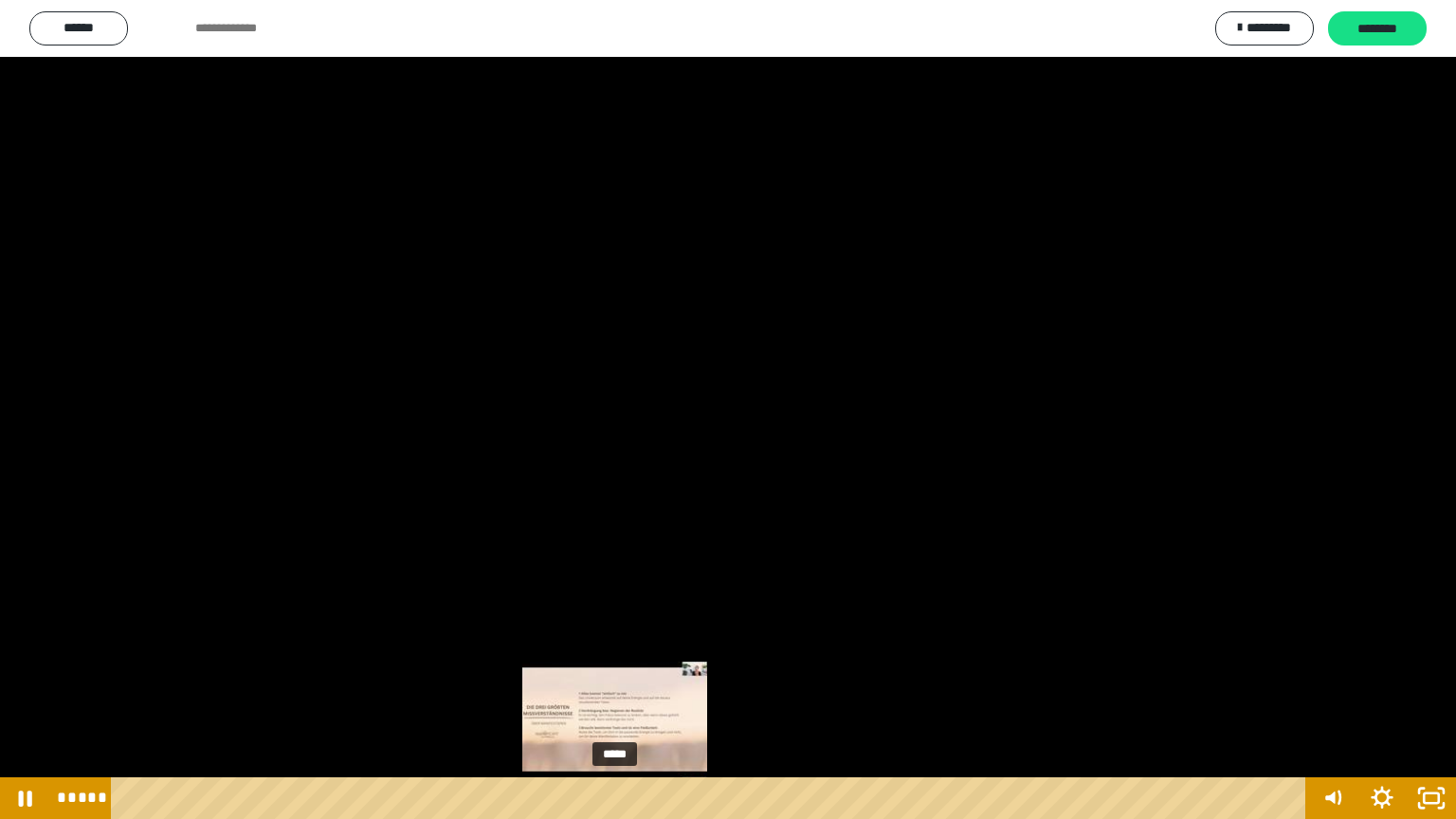 drag, startPoint x: 569, startPoint y: 802, endPoint x: 616, endPoint y: 801, distance: 47.01 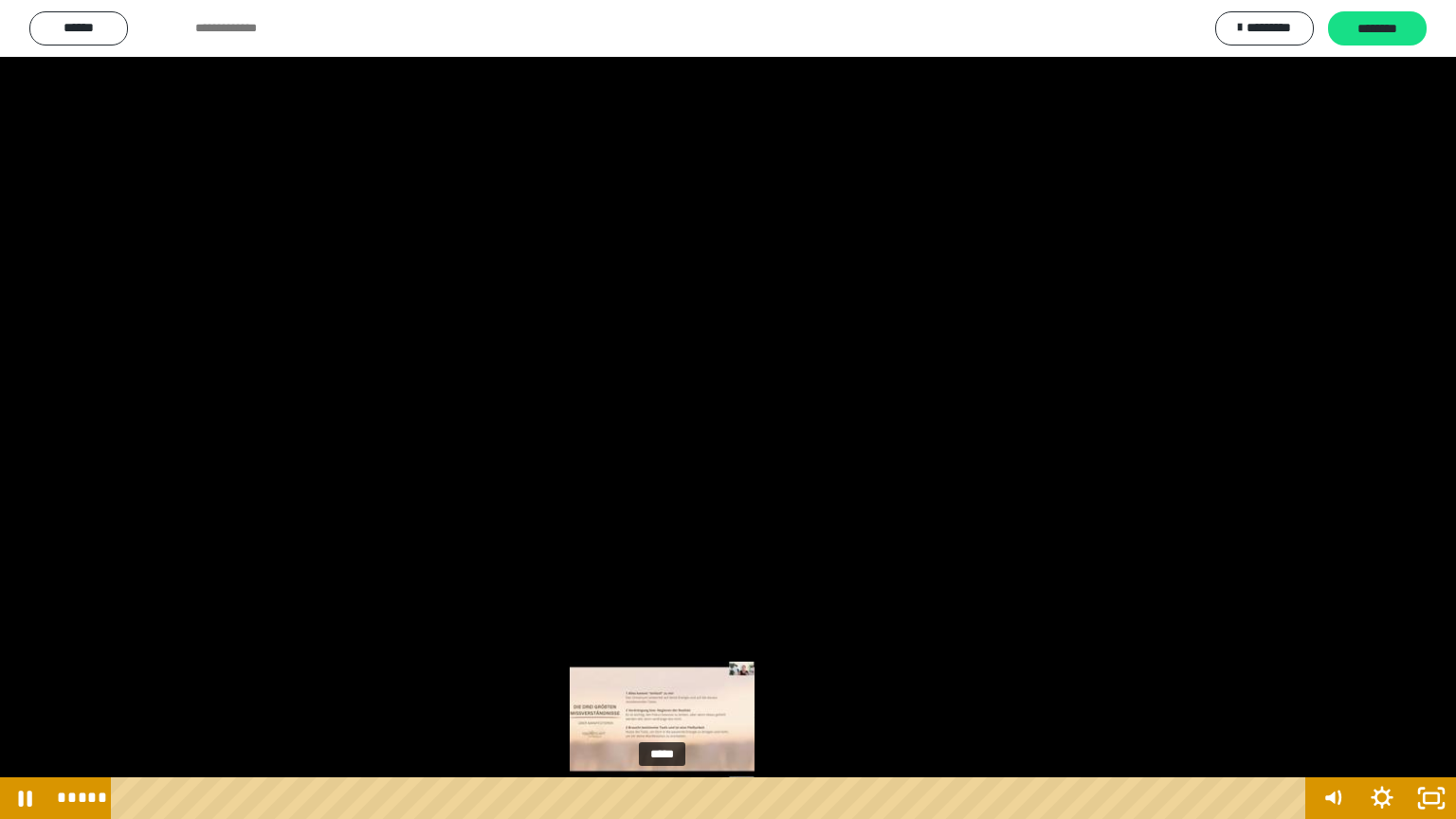 drag, startPoint x: 618, startPoint y: 800, endPoint x: 664, endPoint y: 800, distance: 46 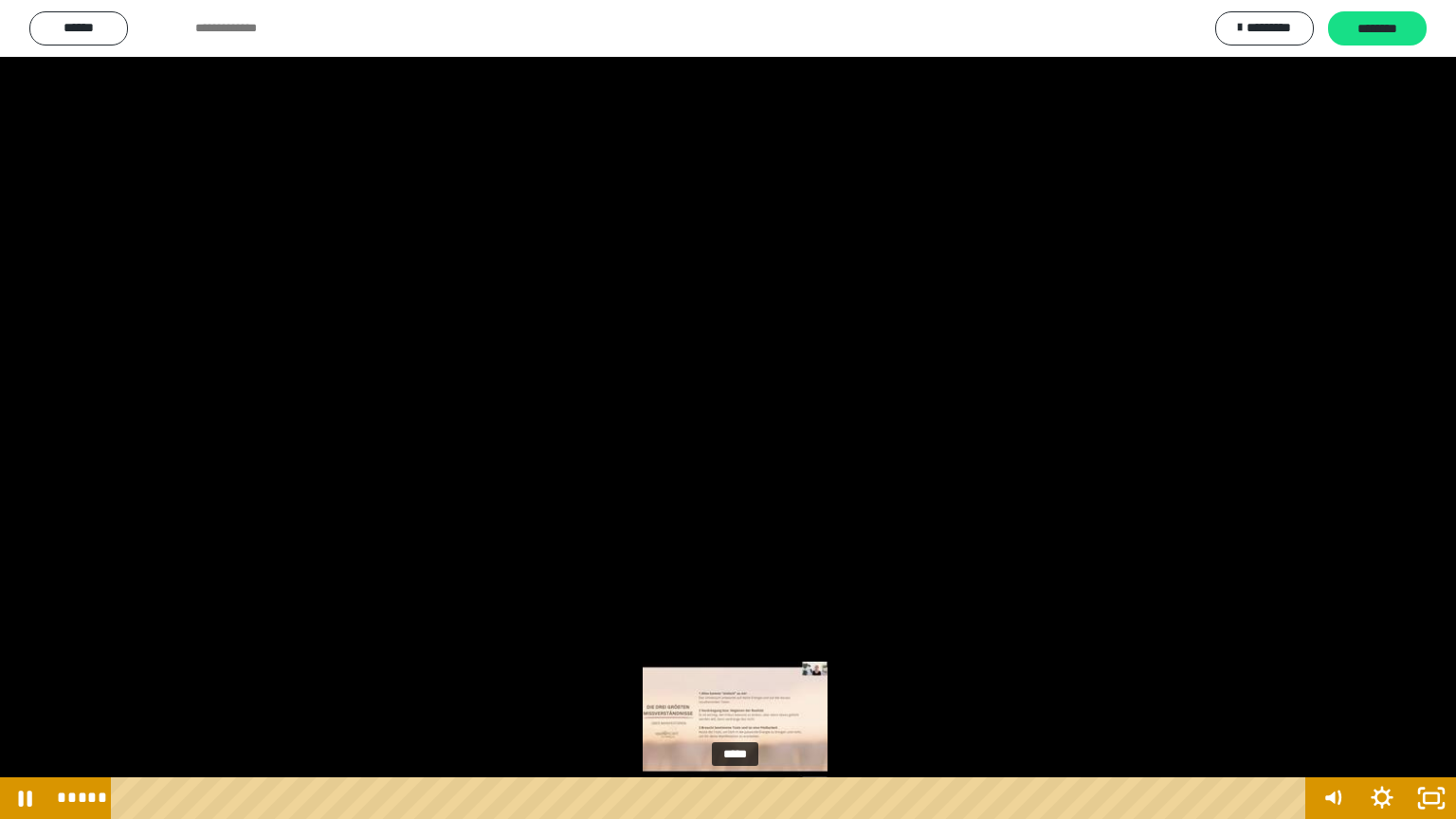 drag, startPoint x: 675, startPoint y: 796, endPoint x: 737, endPoint y: 796, distance: 62 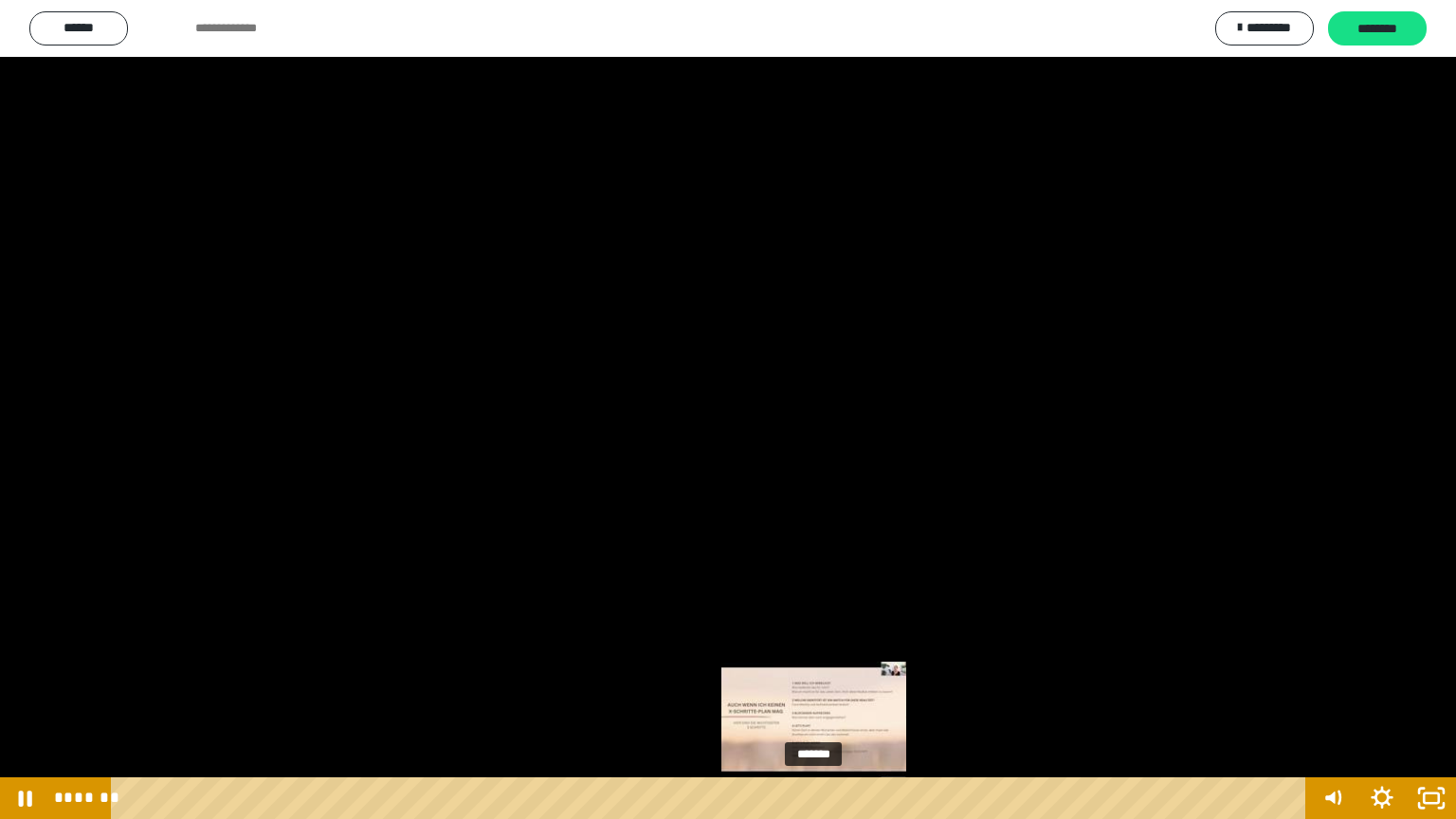 drag, startPoint x: 760, startPoint y: 800, endPoint x: 818, endPoint y: 804, distance: 58.13777 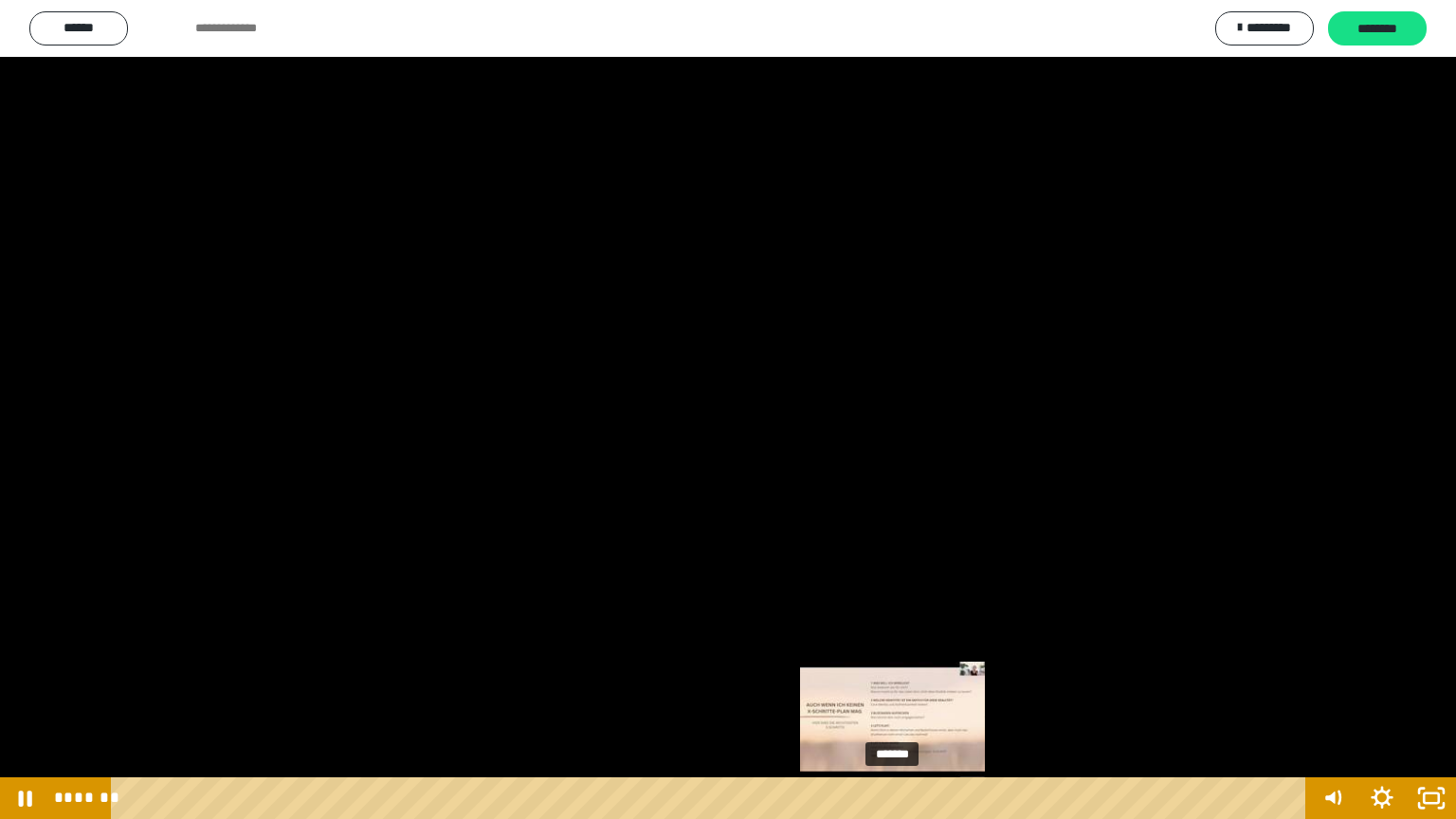 drag, startPoint x: 864, startPoint y: 798, endPoint x: 894, endPoint y: 792, distance: 30.594117 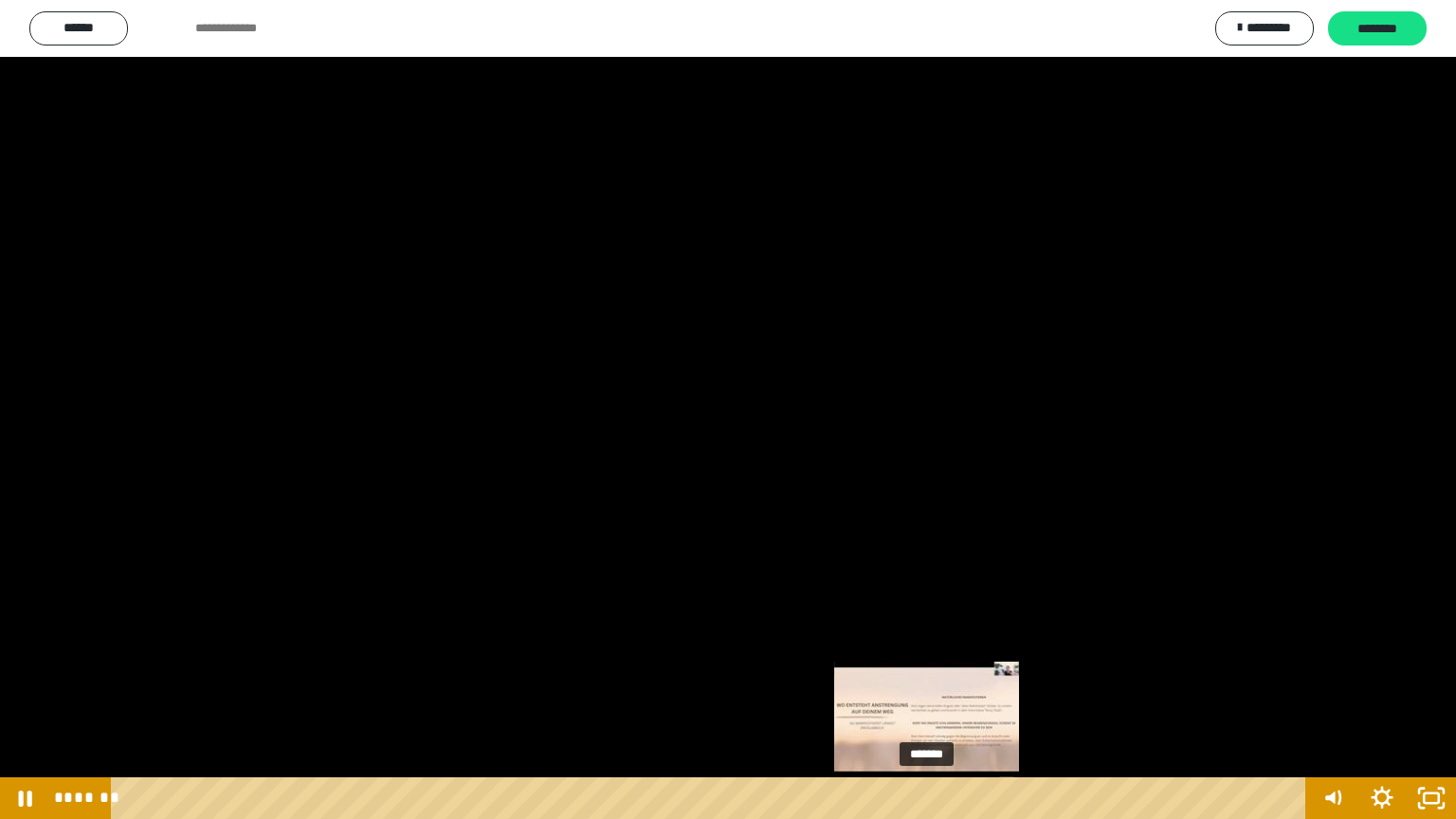 click on "*******" at bounding box center [712, 798] 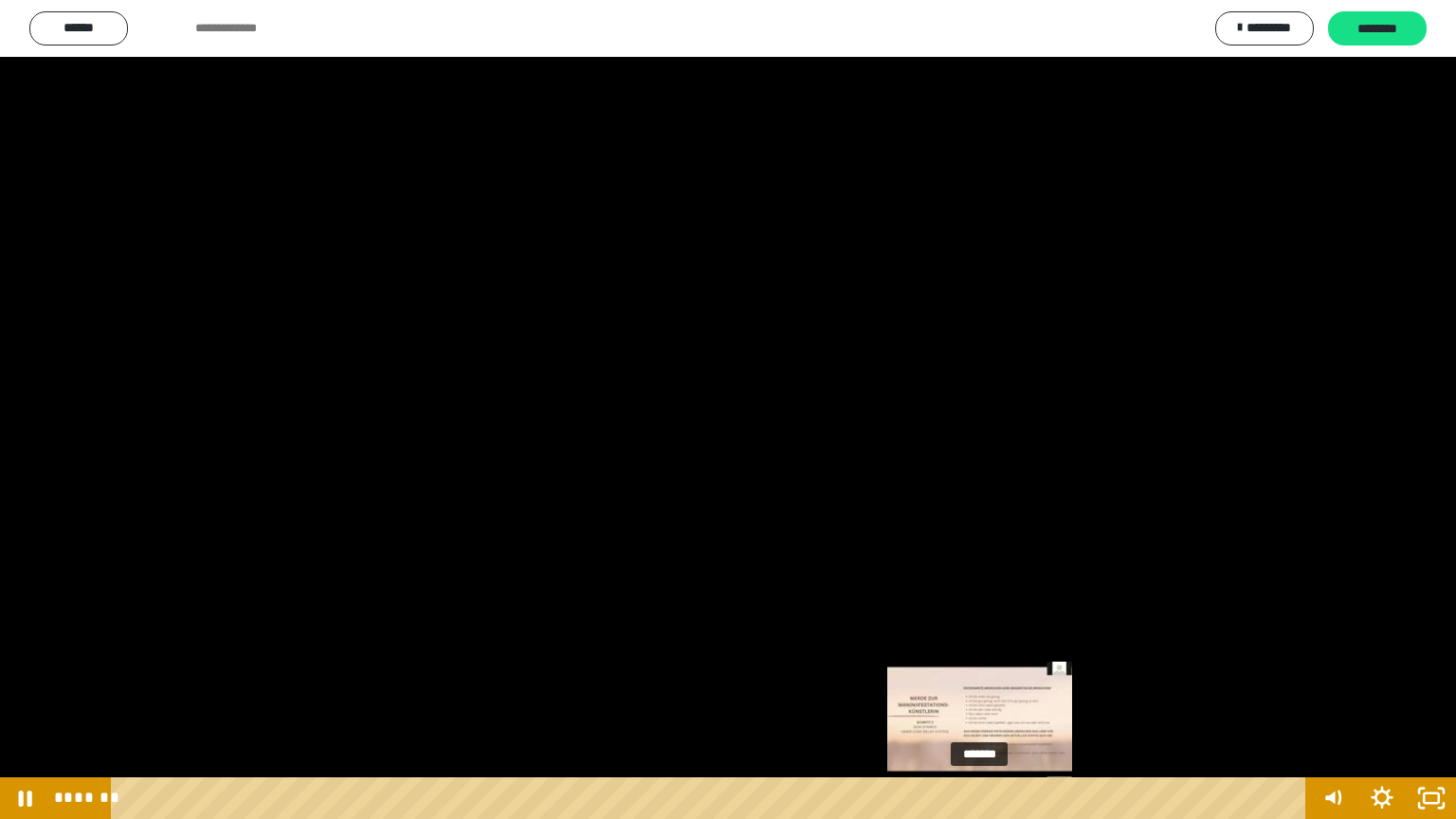 drag, startPoint x: 935, startPoint y: 796, endPoint x: 982, endPoint y: 794, distance: 47.042534 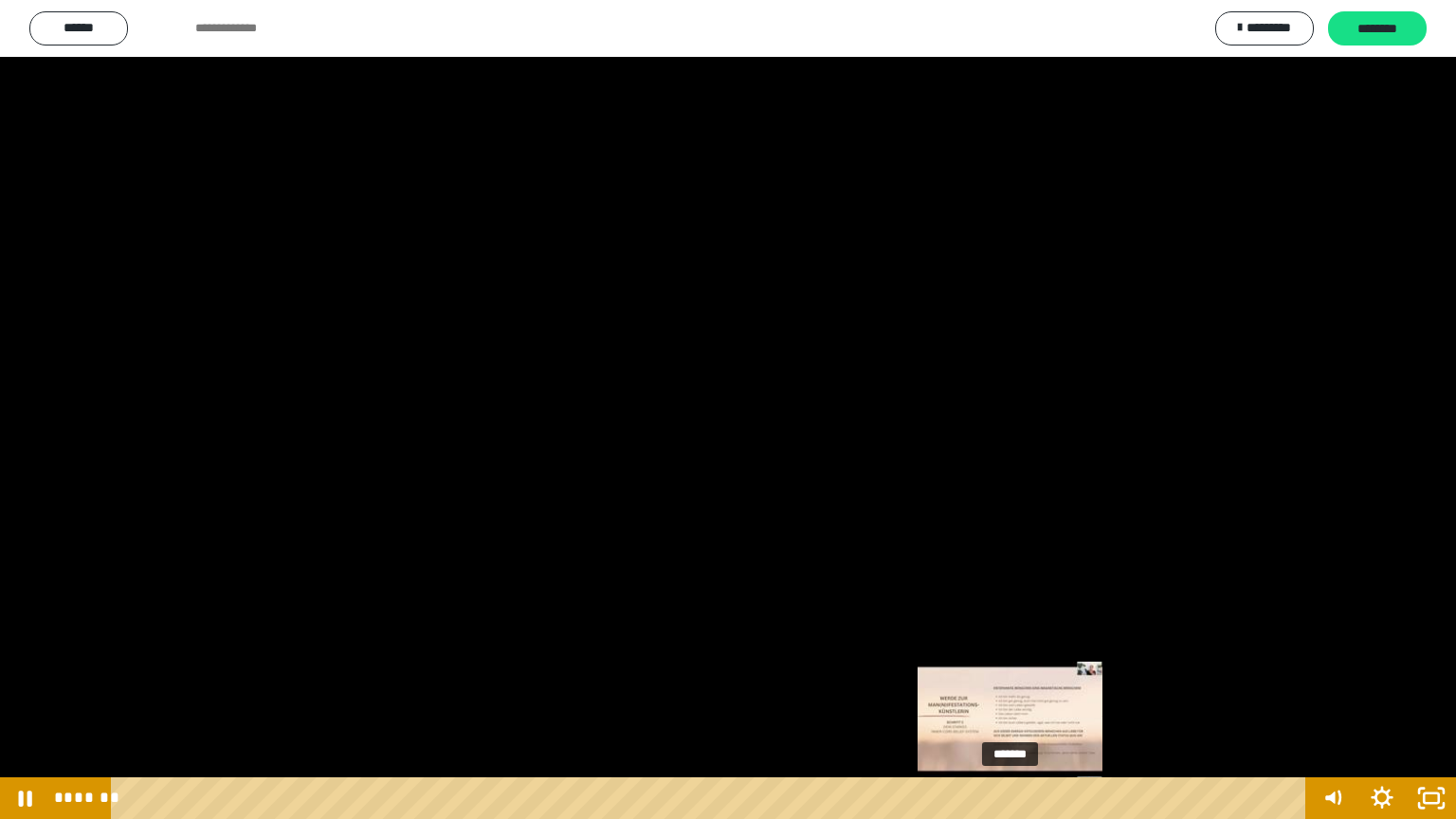 click on "*******" at bounding box center [712, 798] 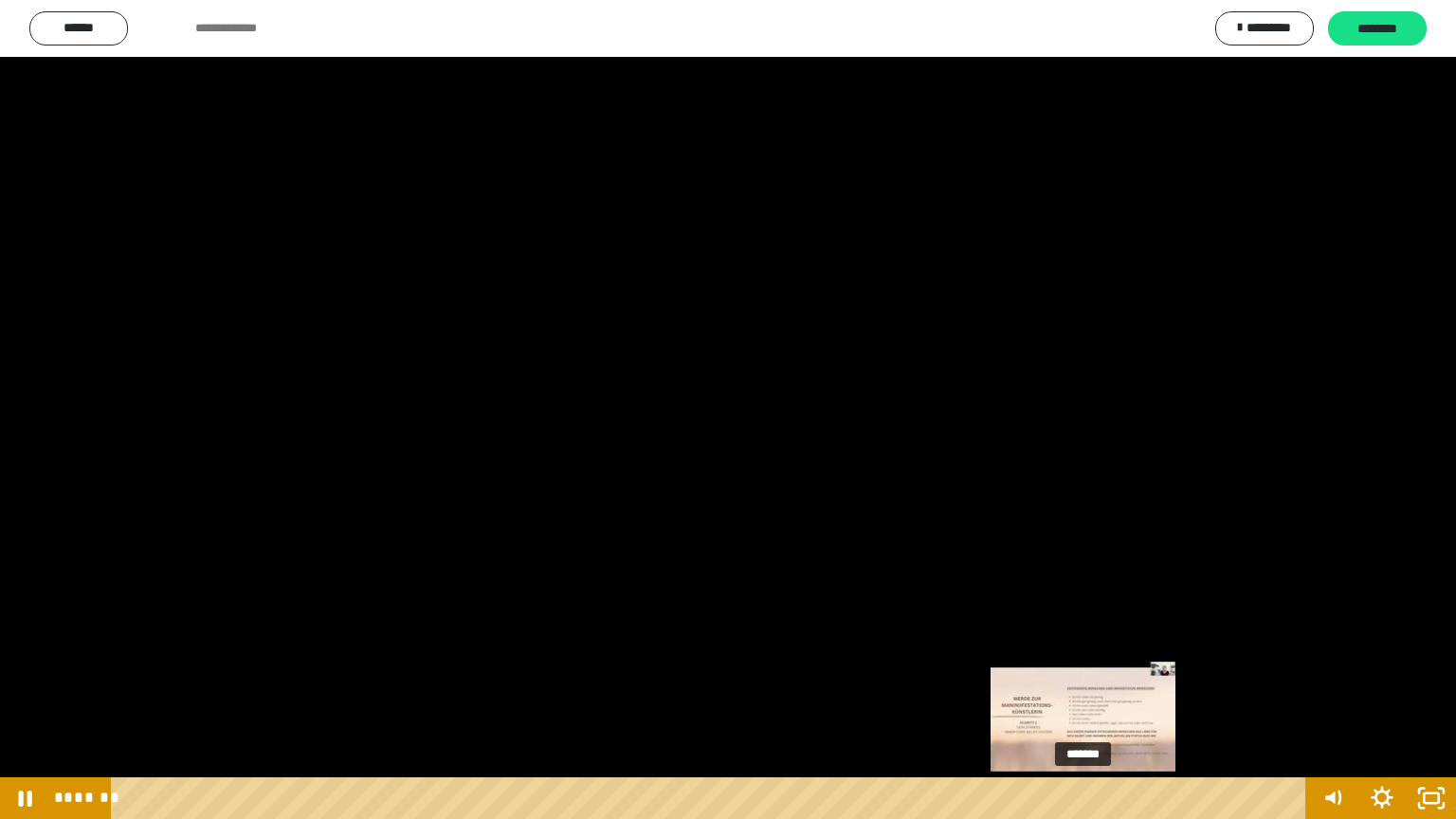 drag, startPoint x: 1051, startPoint y: 794, endPoint x: 1090, endPoint y: 794, distance: 39 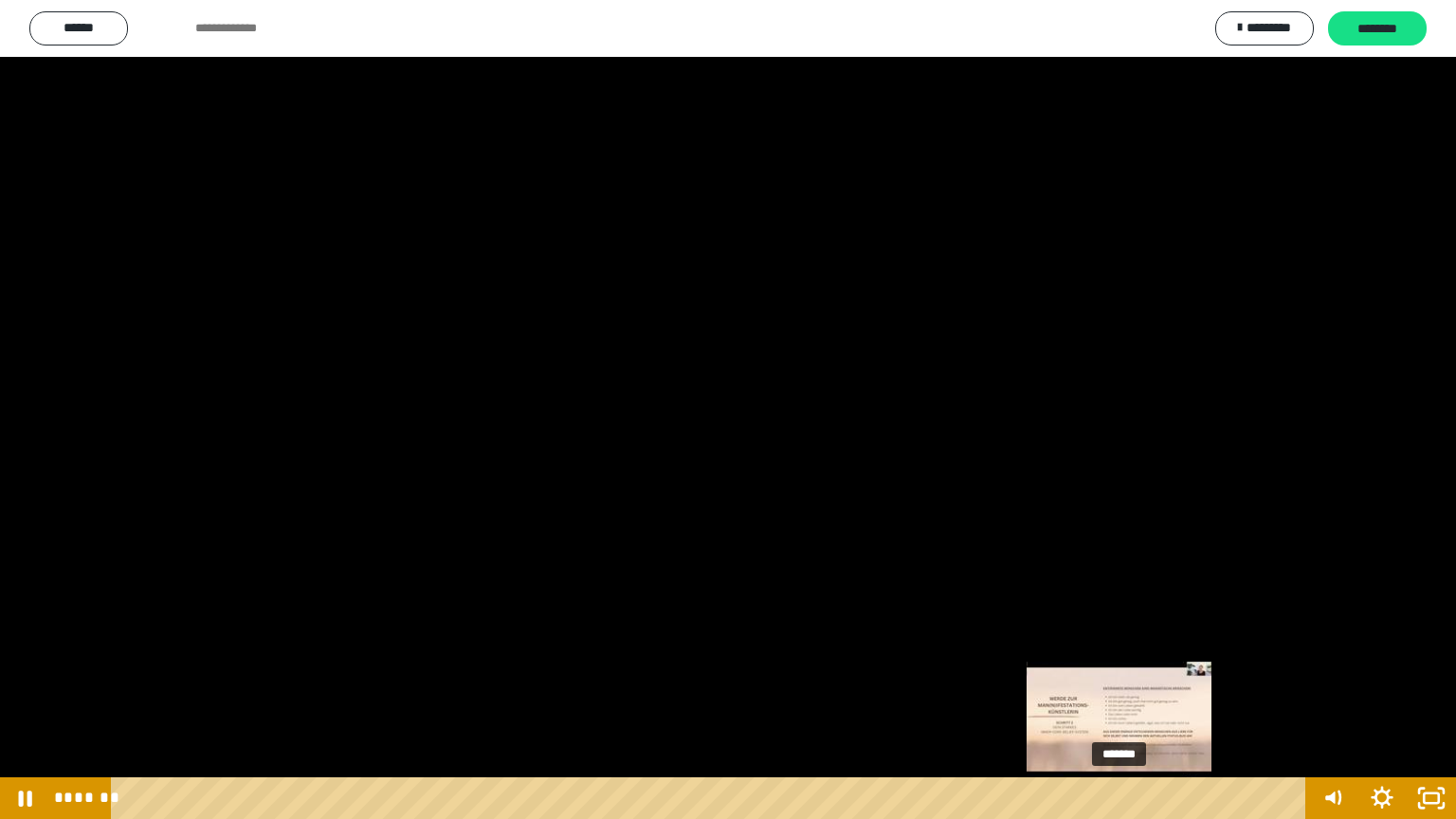 click on "*******" at bounding box center (712, 798) 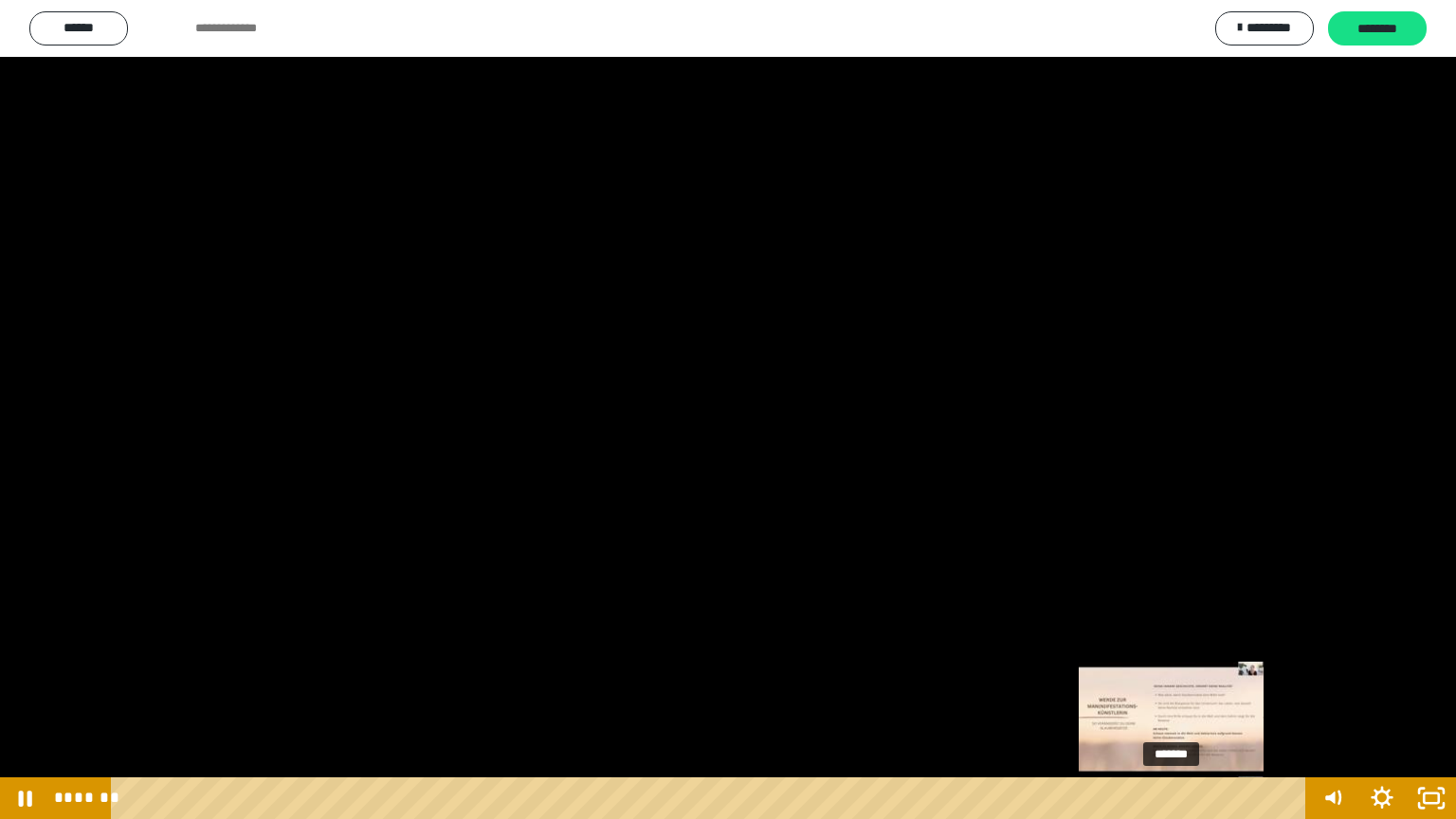 click on "*******" at bounding box center [712, 798] 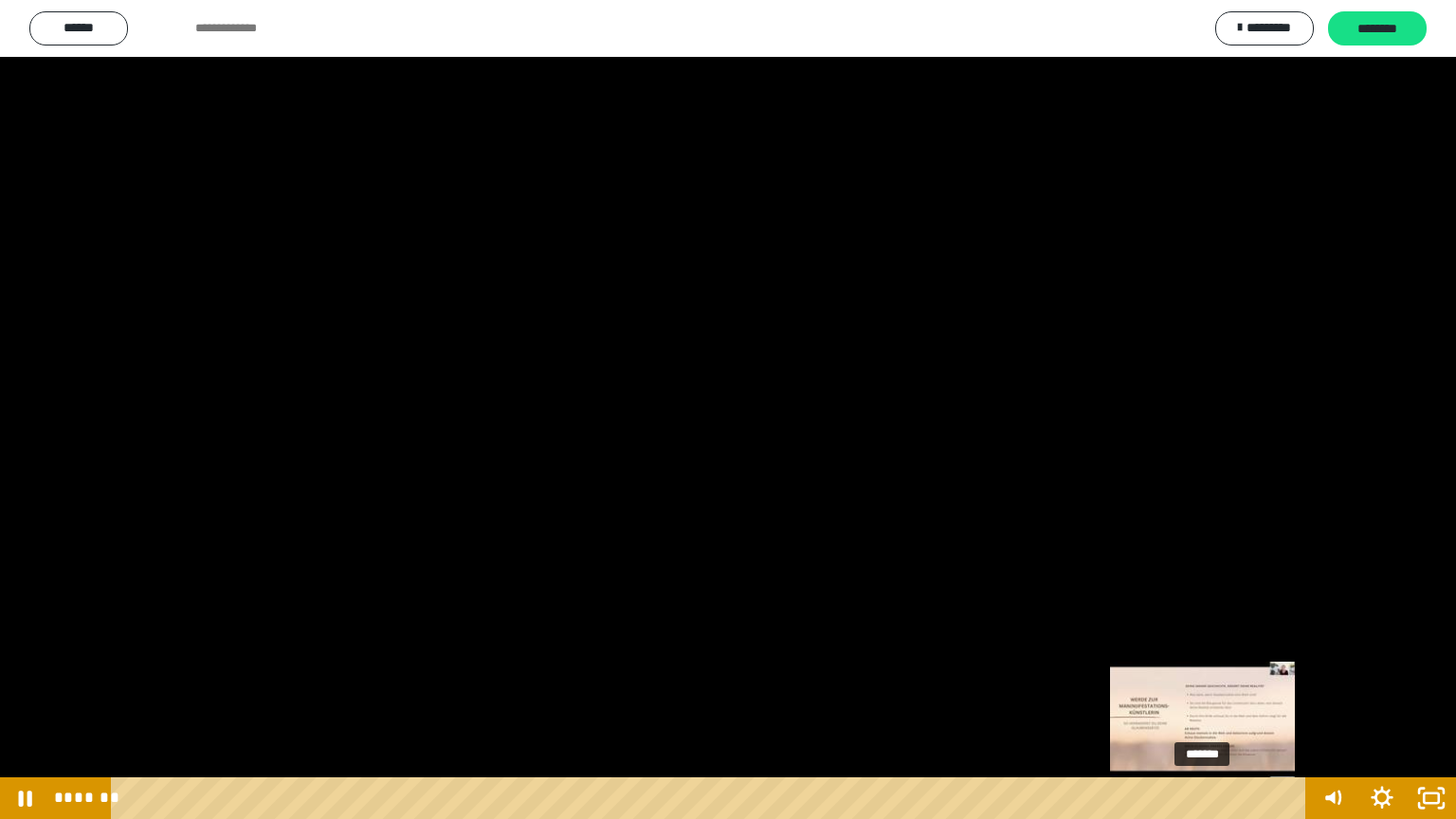 click at bounding box center (1202, 798) 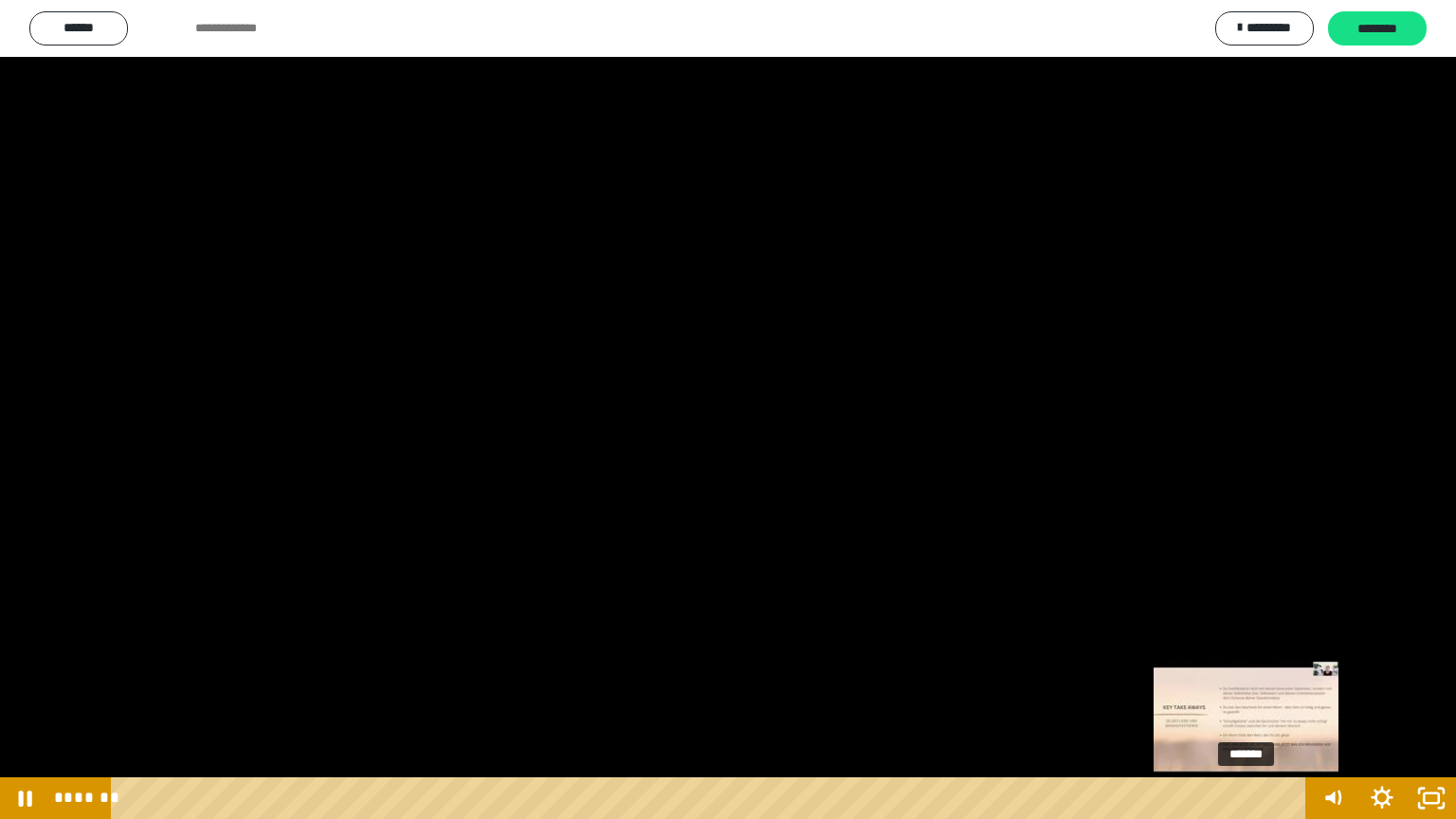 click at bounding box center [1246, 798] 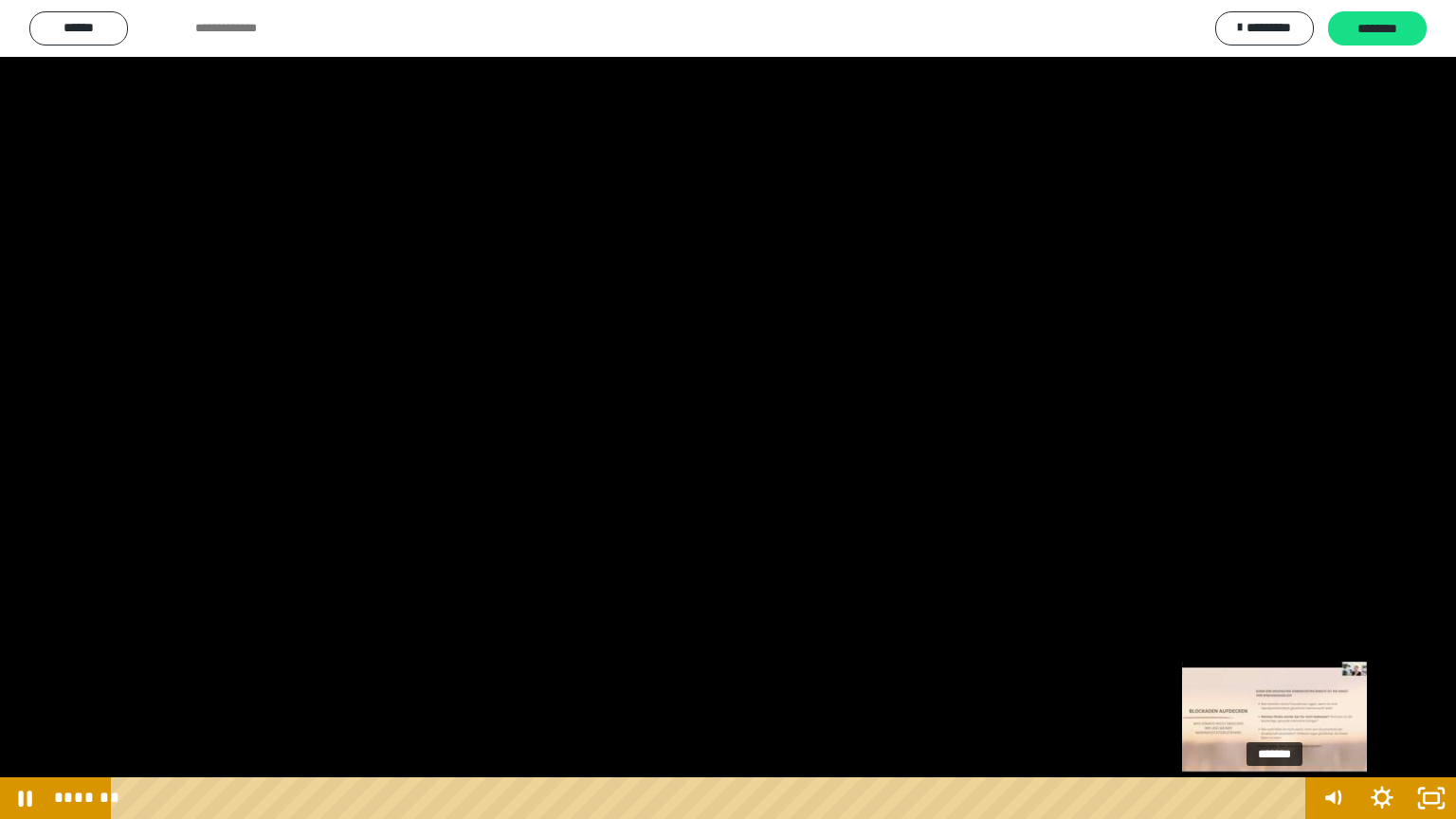 drag, startPoint x: 1255, startPoint y: 792, endPoint x: 1277, endPoint y: 792, distance: 22 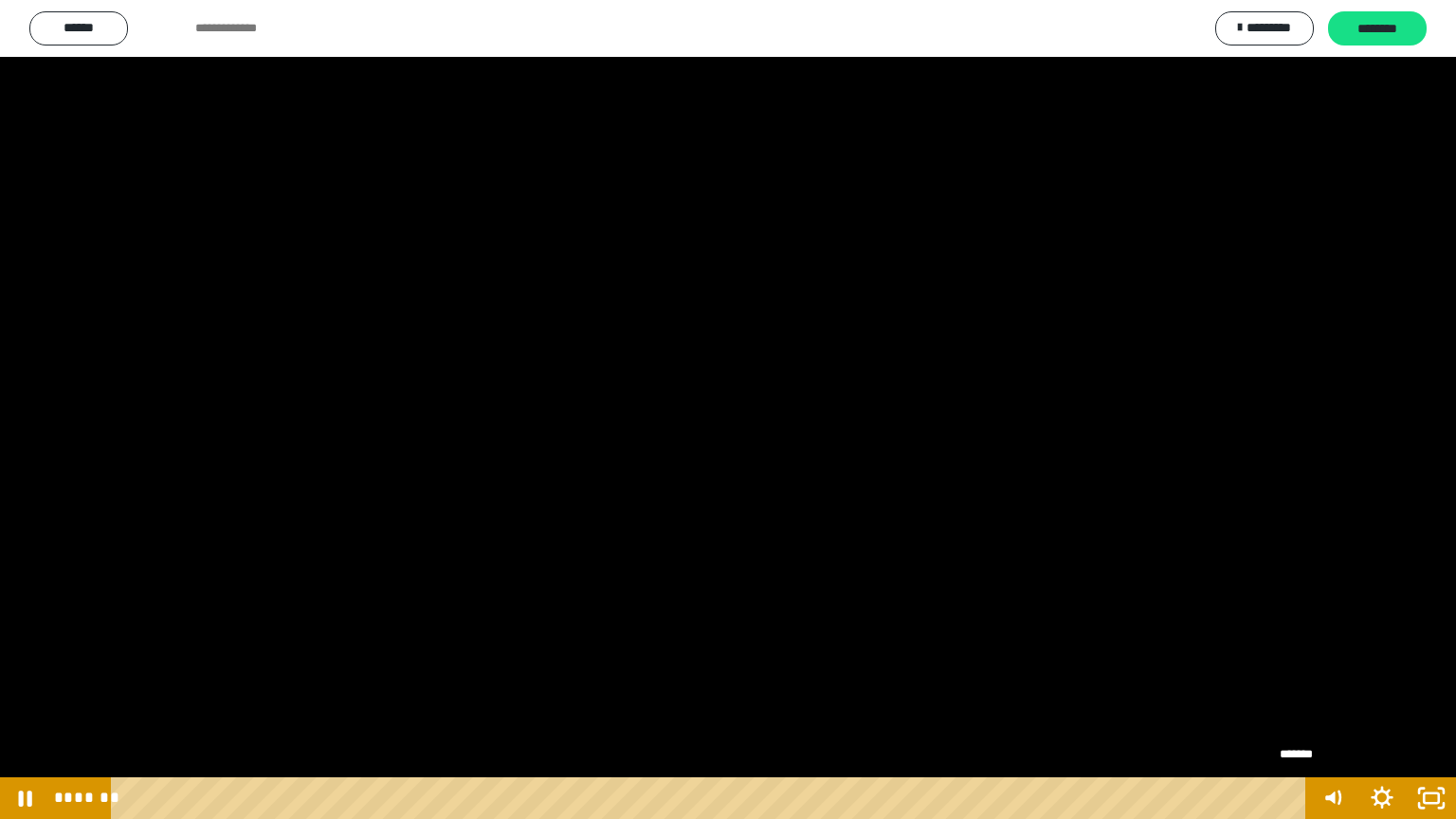 click on "*******" at bounding box center [712, 798] 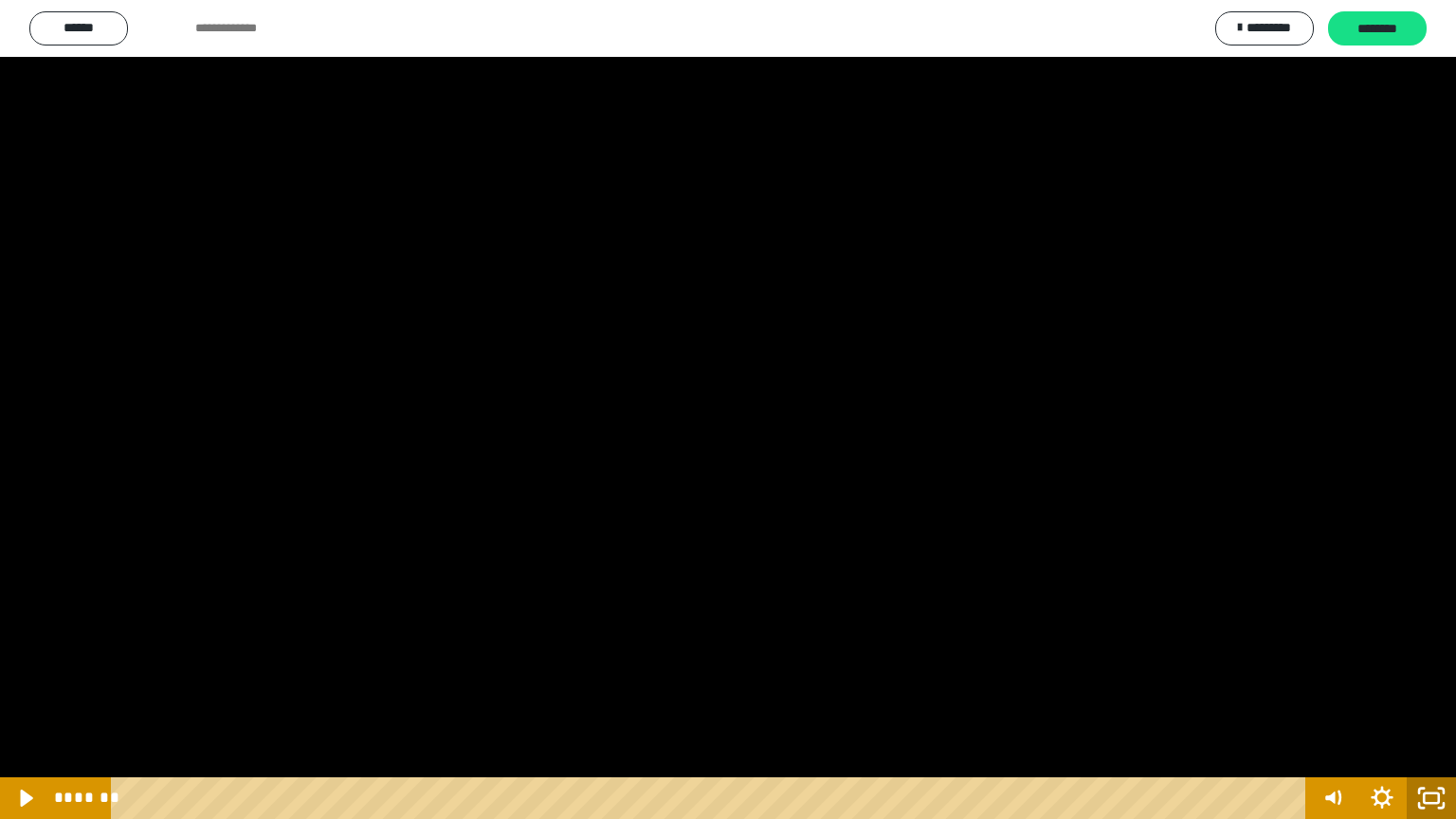 click 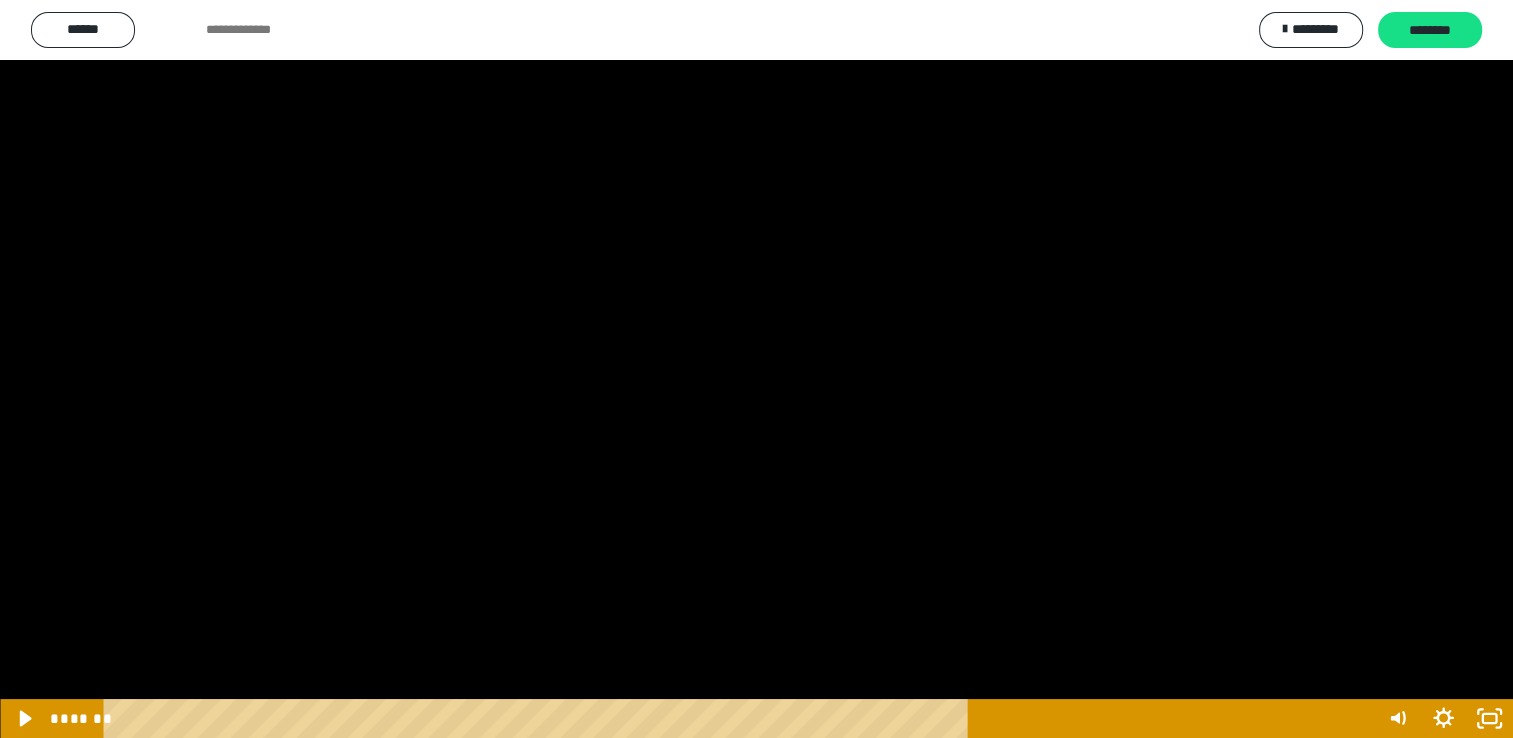 scroll, scrollTop: 88, scrollLeft: 0, axis: vertical 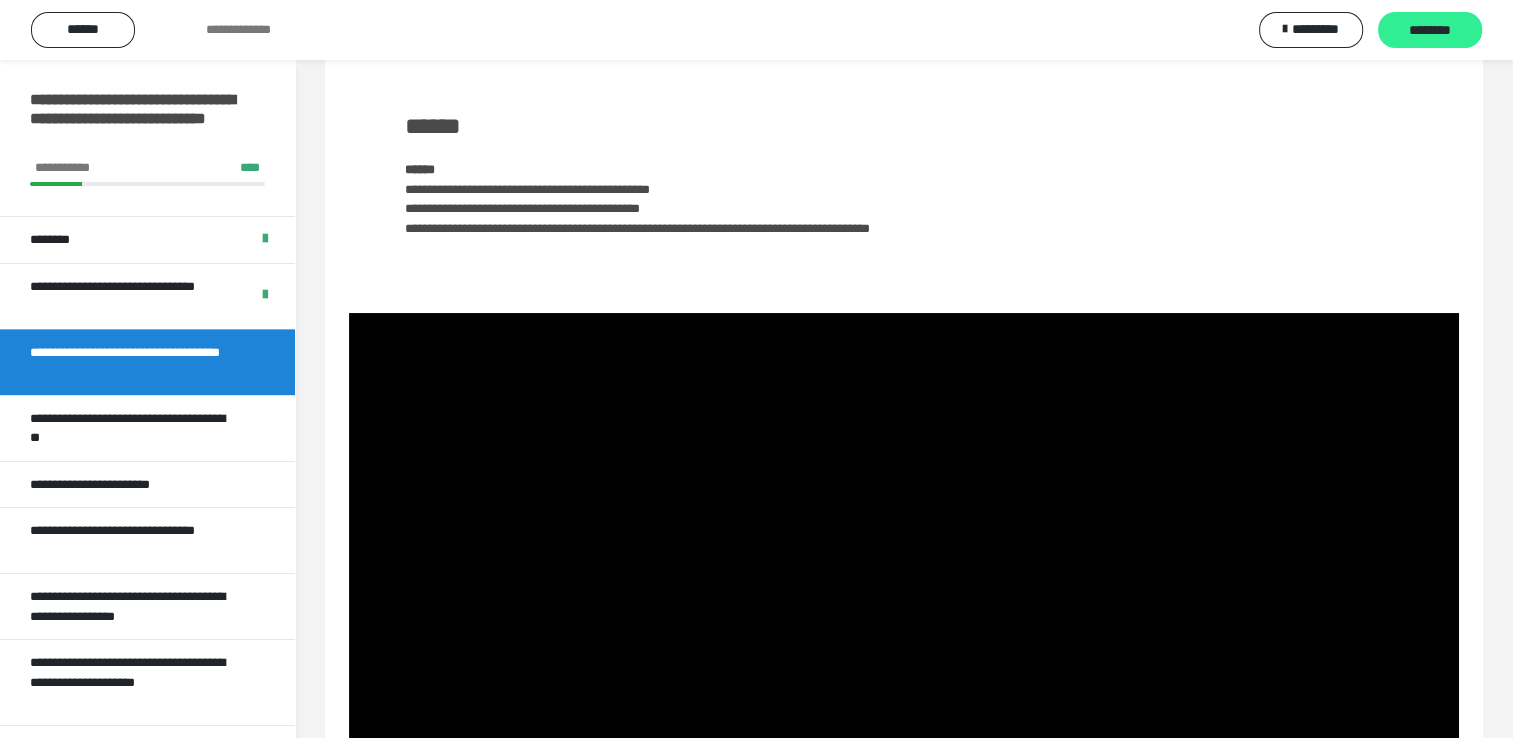 click on "********" at bounding box center (1430, 31) 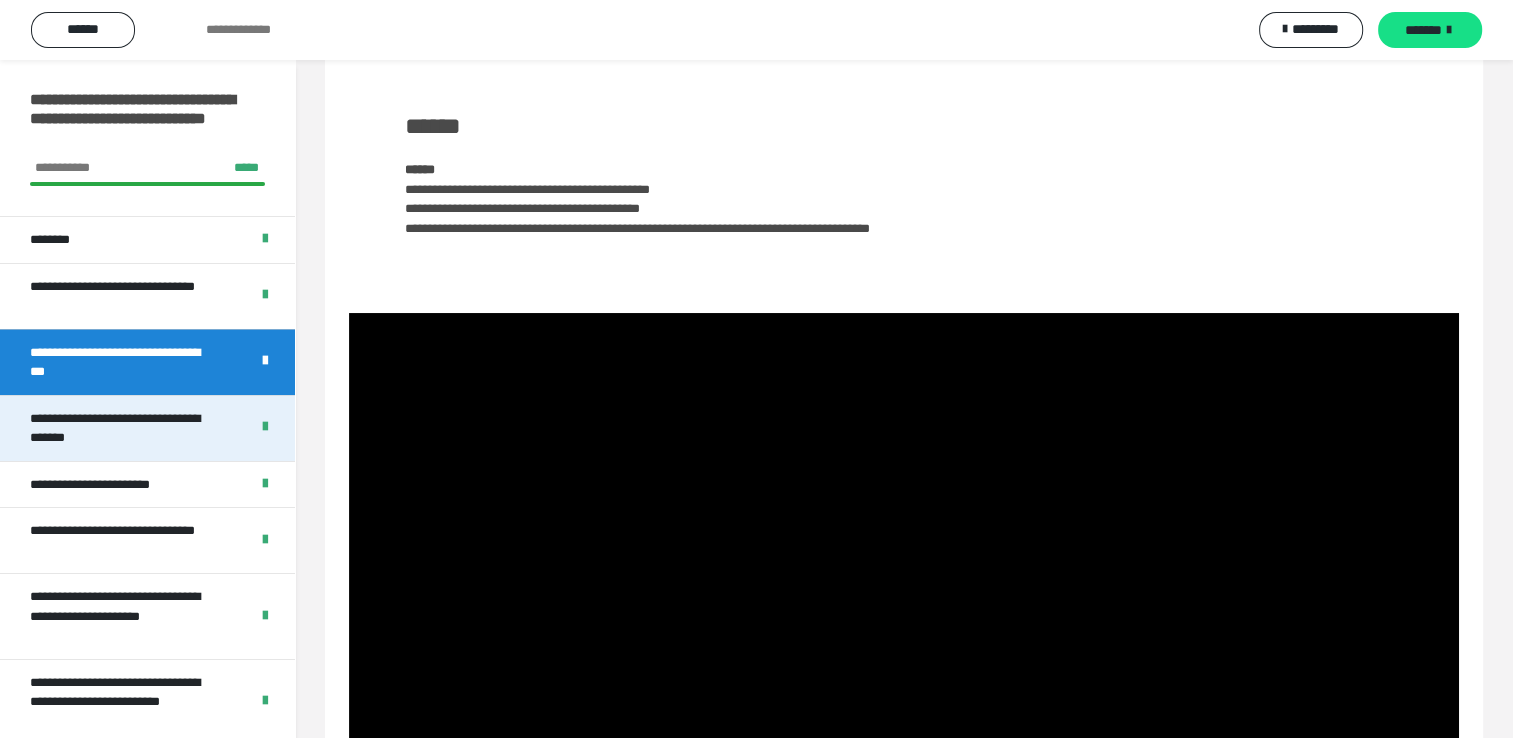 click on "**********" at bounding box center (124, 428) 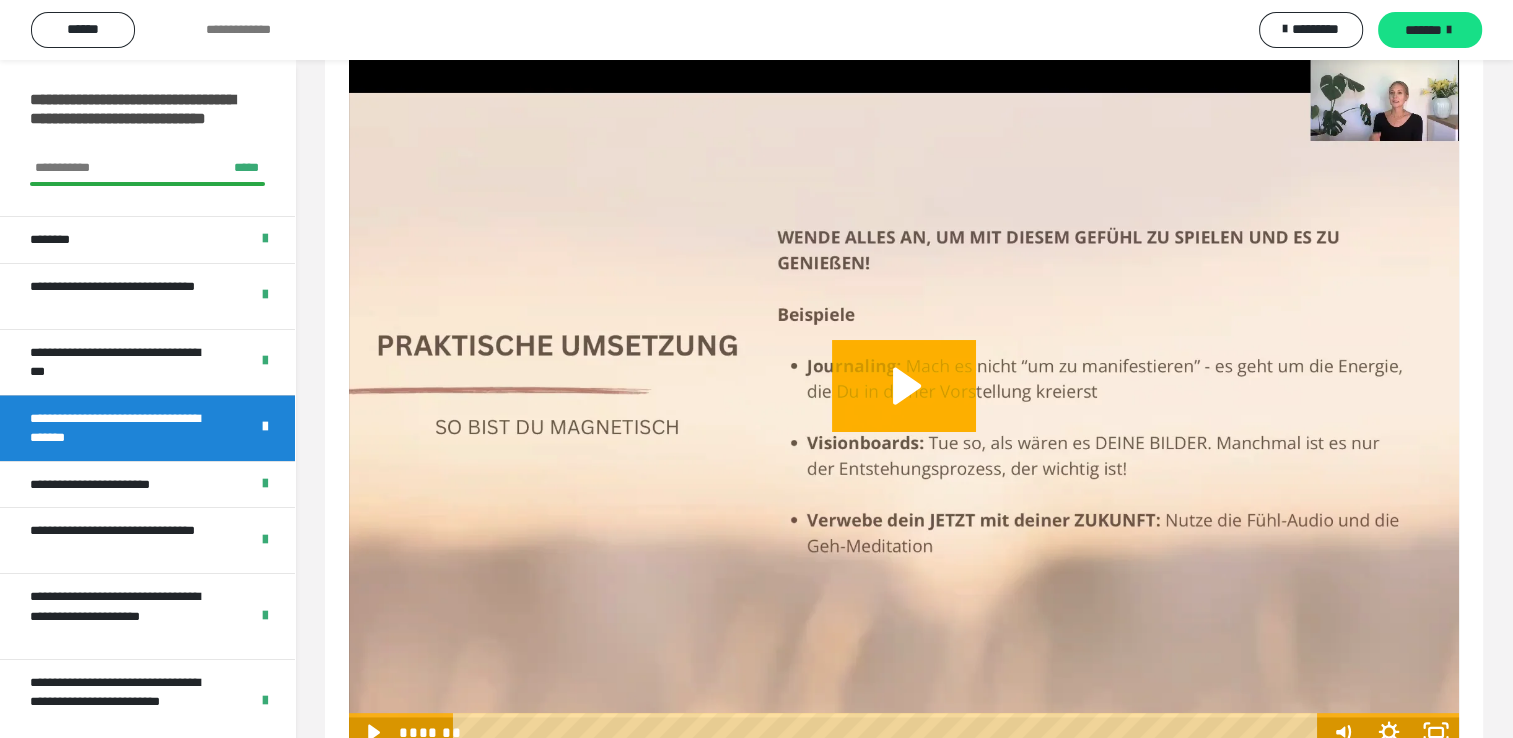 scroll, scrollTop: 360, scrollLeft: 0, axis: vertical 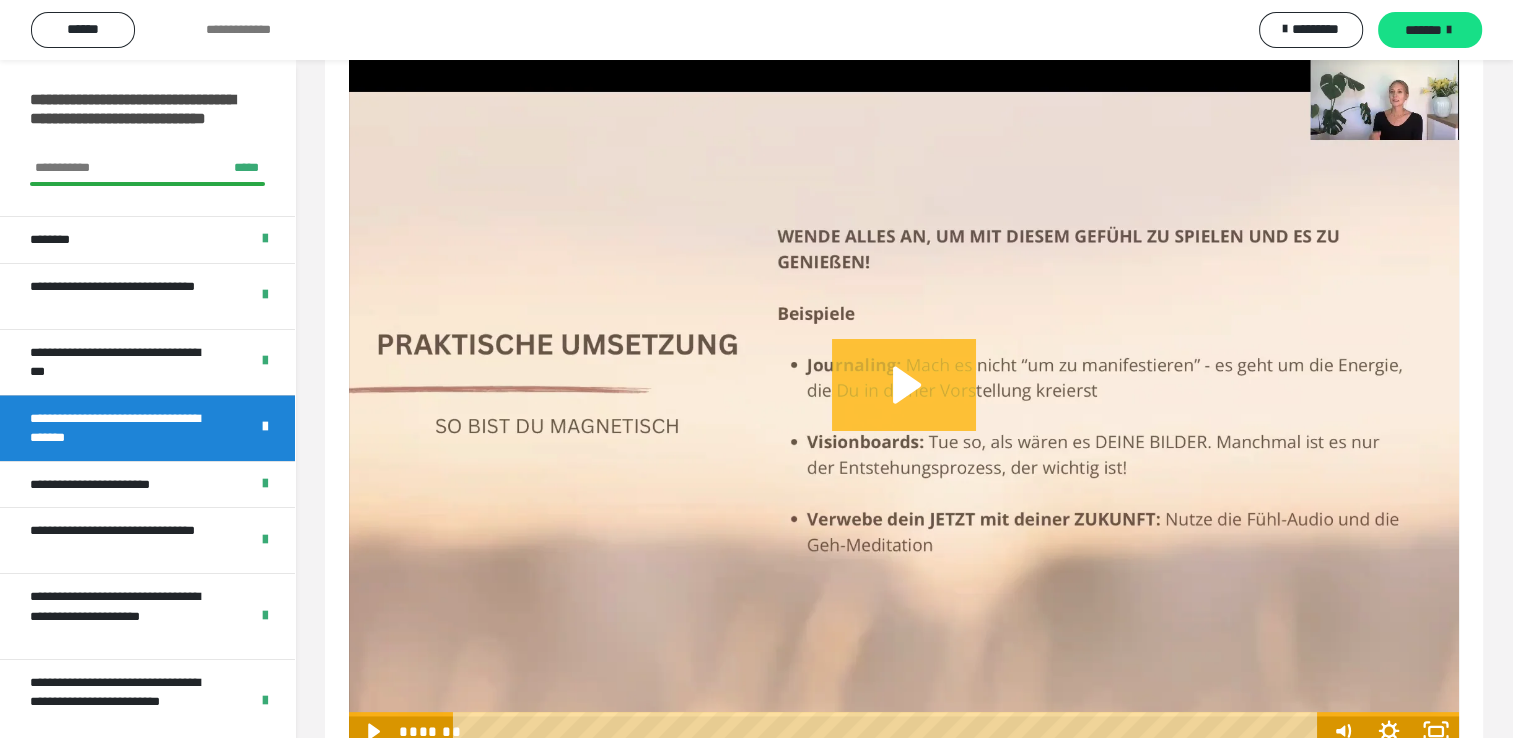 click 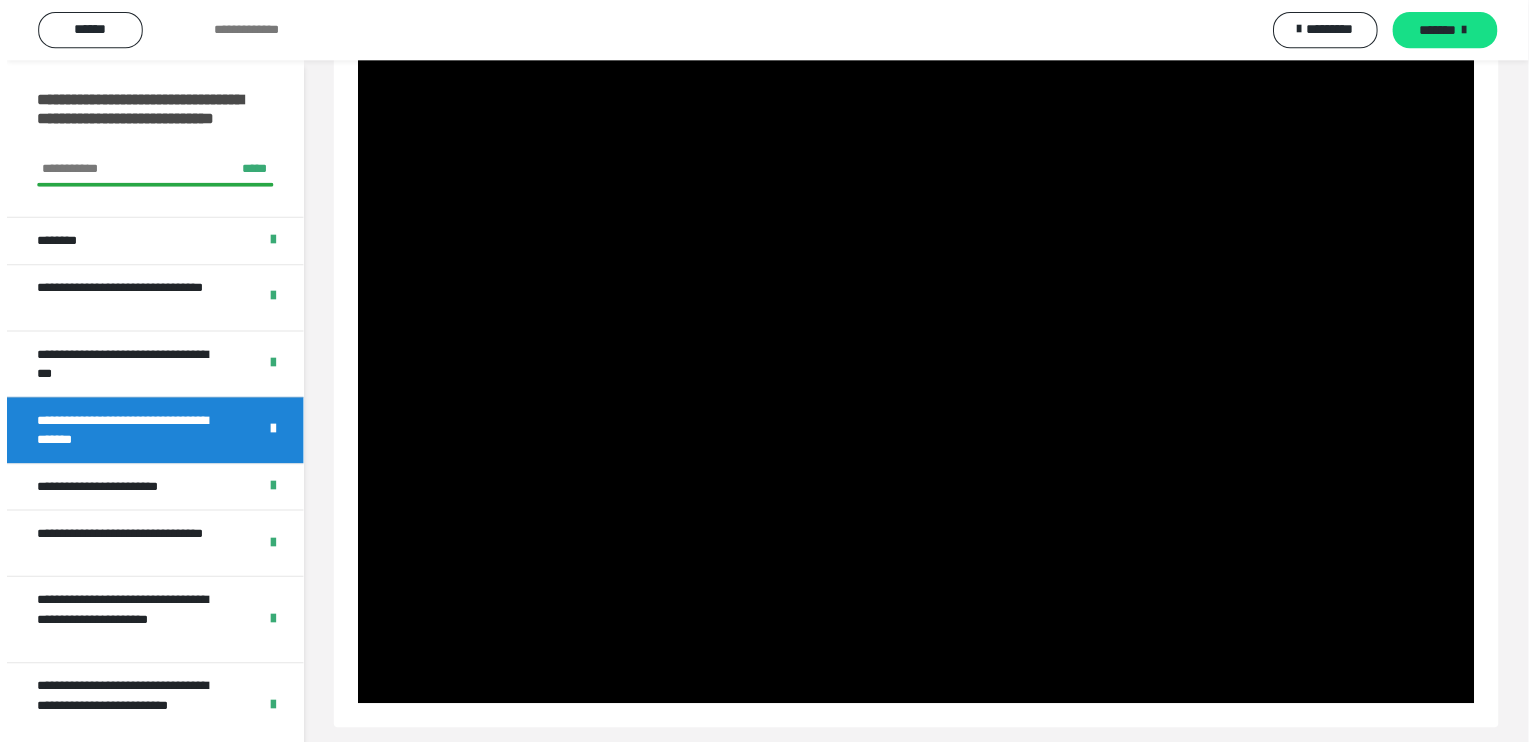scroll, scrollTop: 426, scrollLeft: 0, axis: vertical 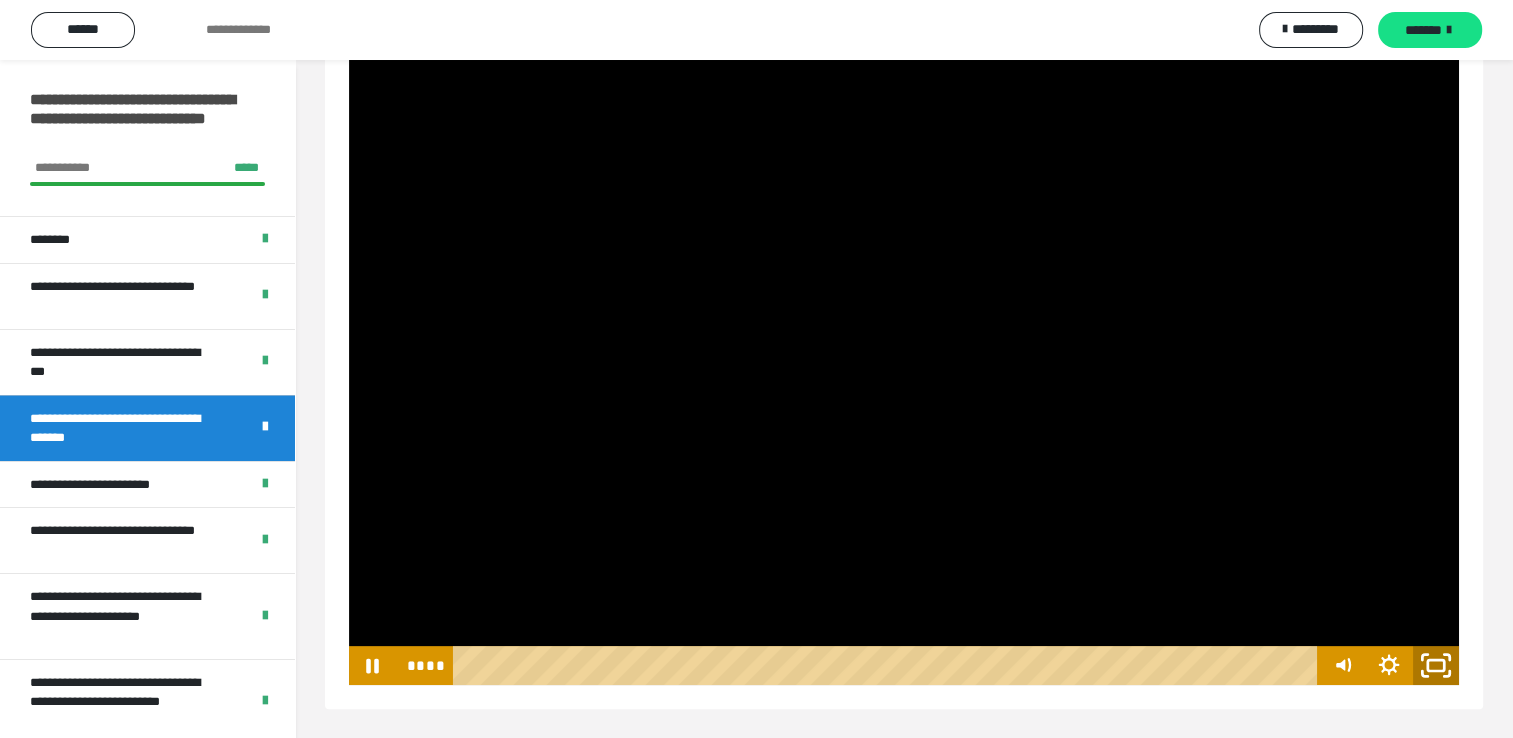 click 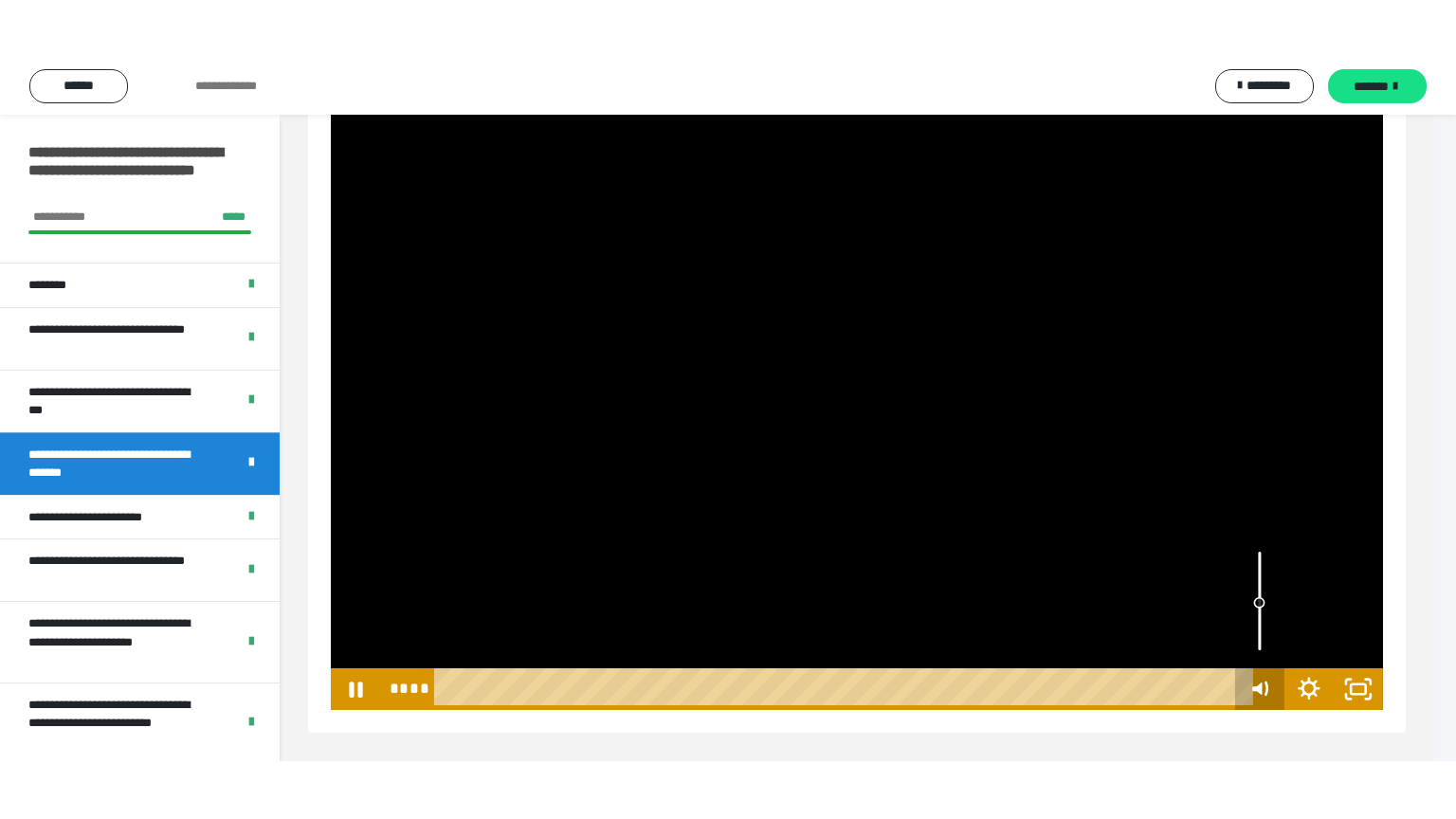 scroll, scrollTop: 300, scrollLeft: 0, axis: vertical 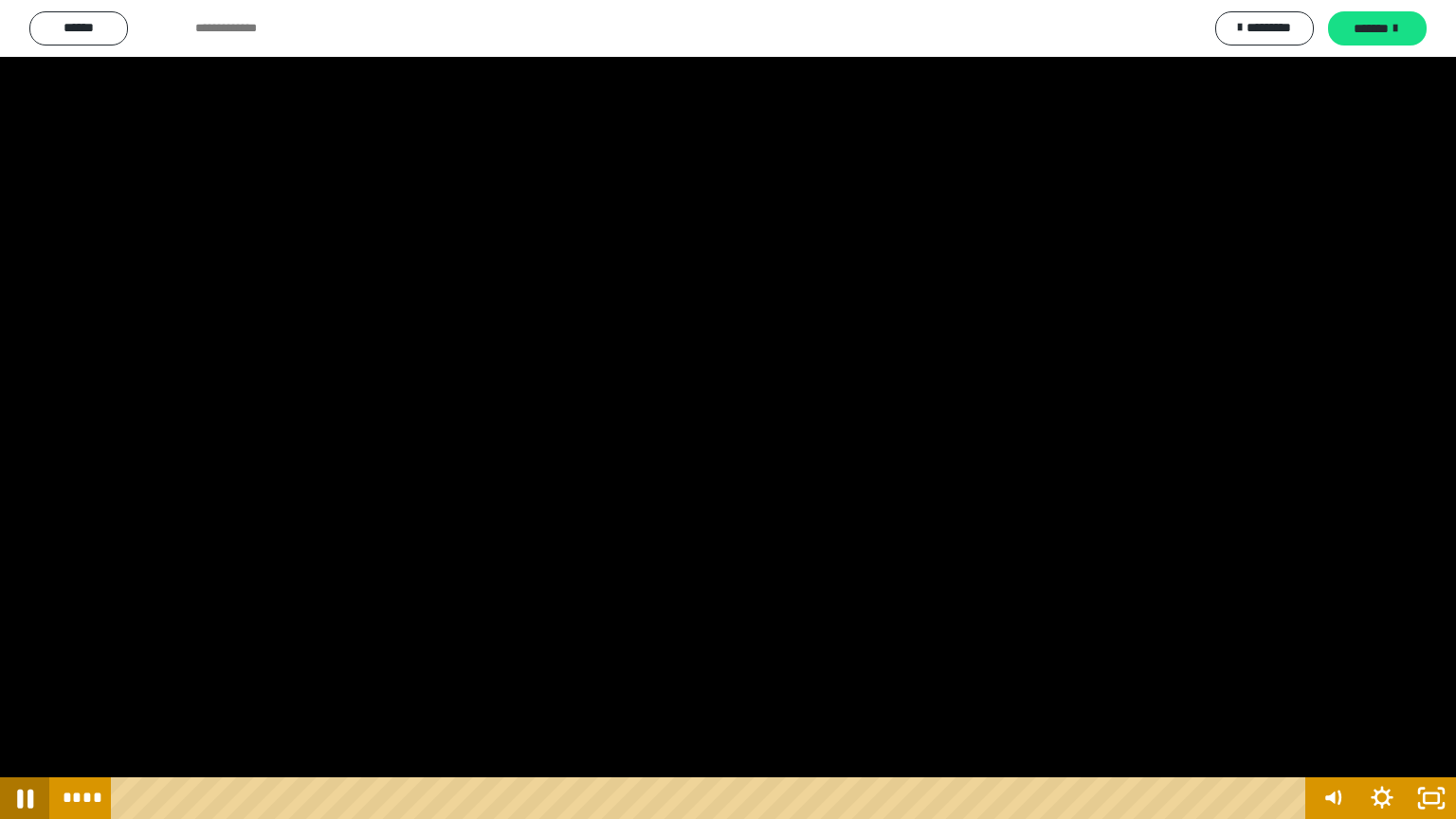 click 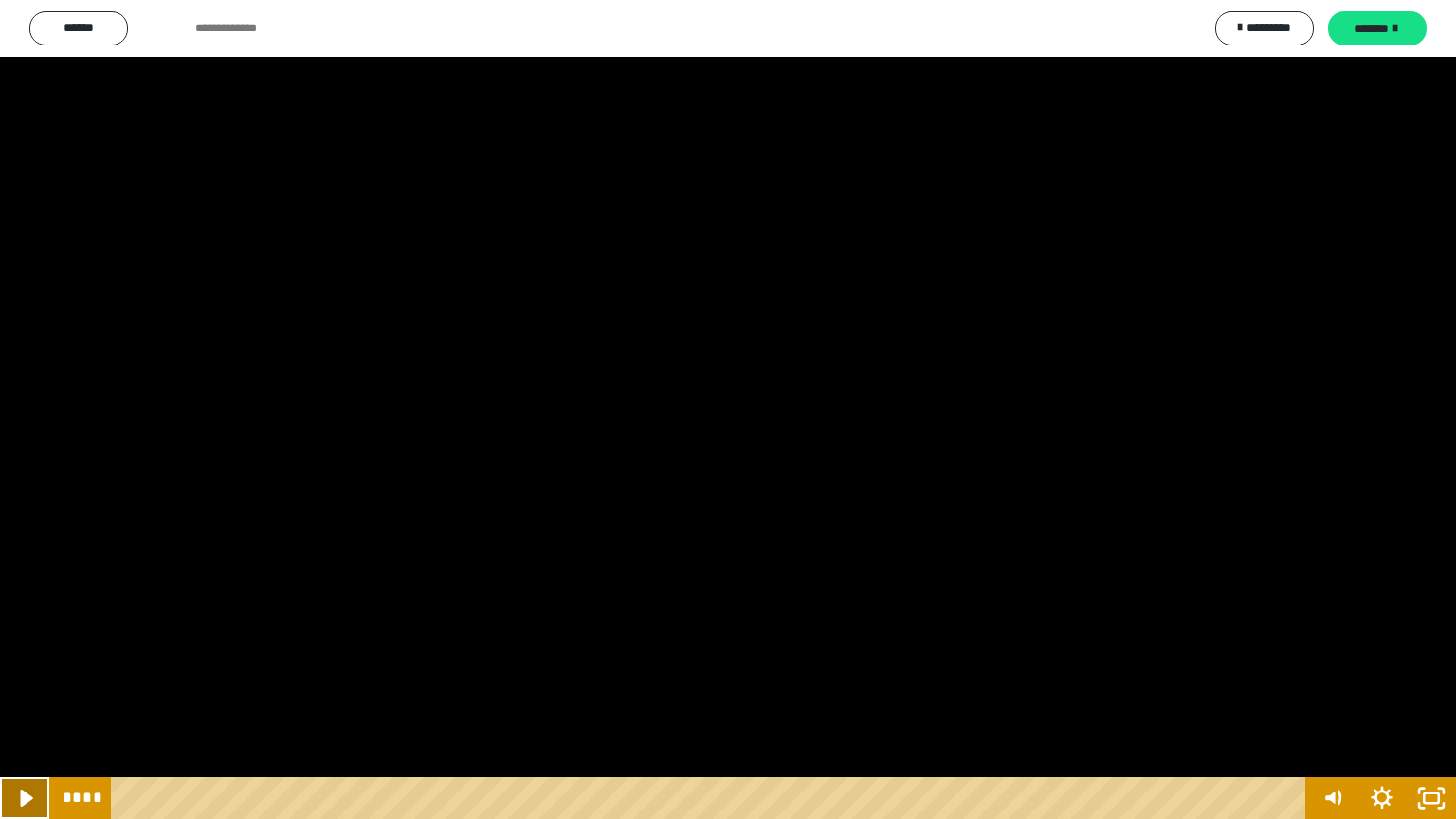 click 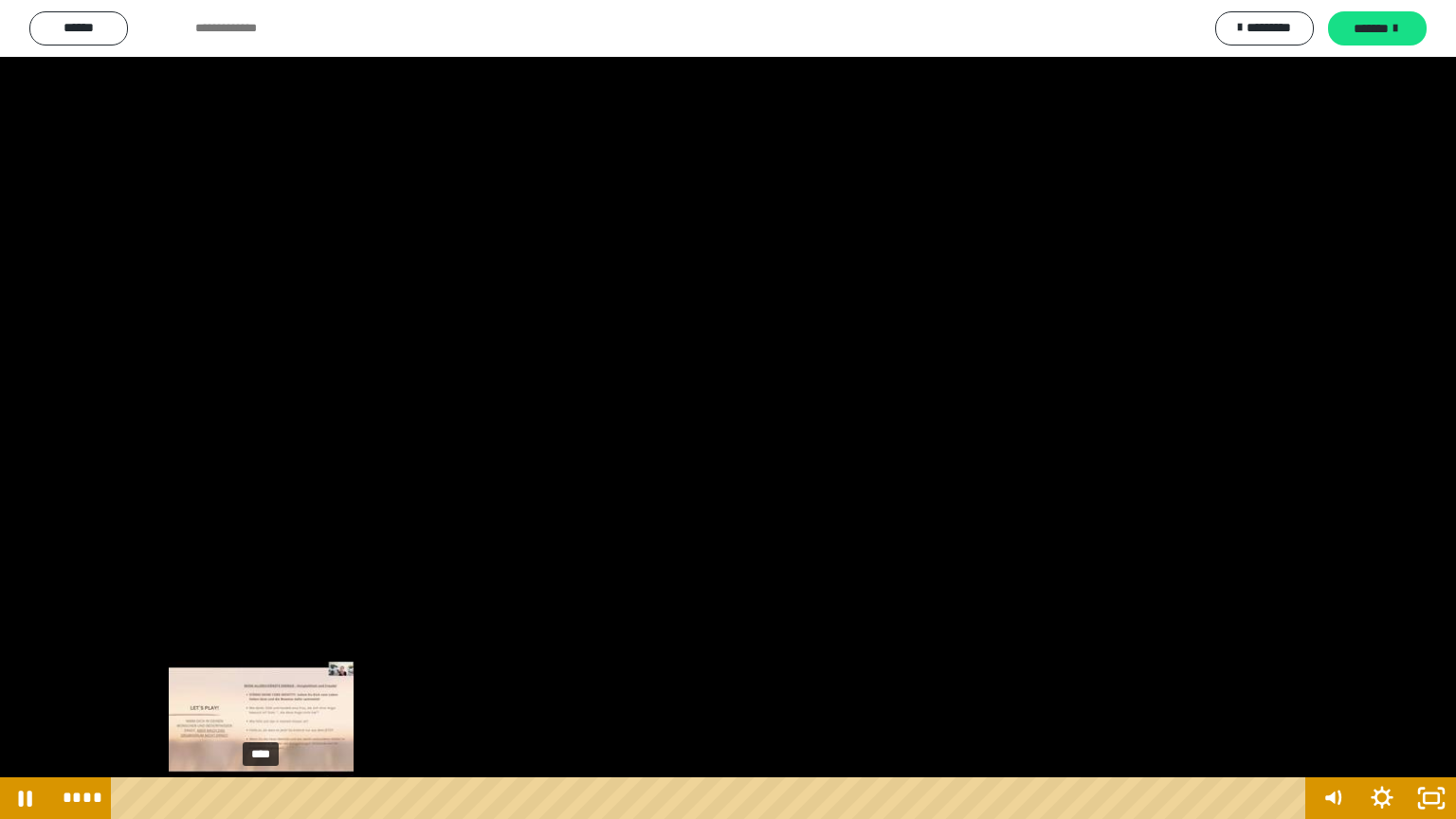 click on "****" at bounding box center (712, 798) 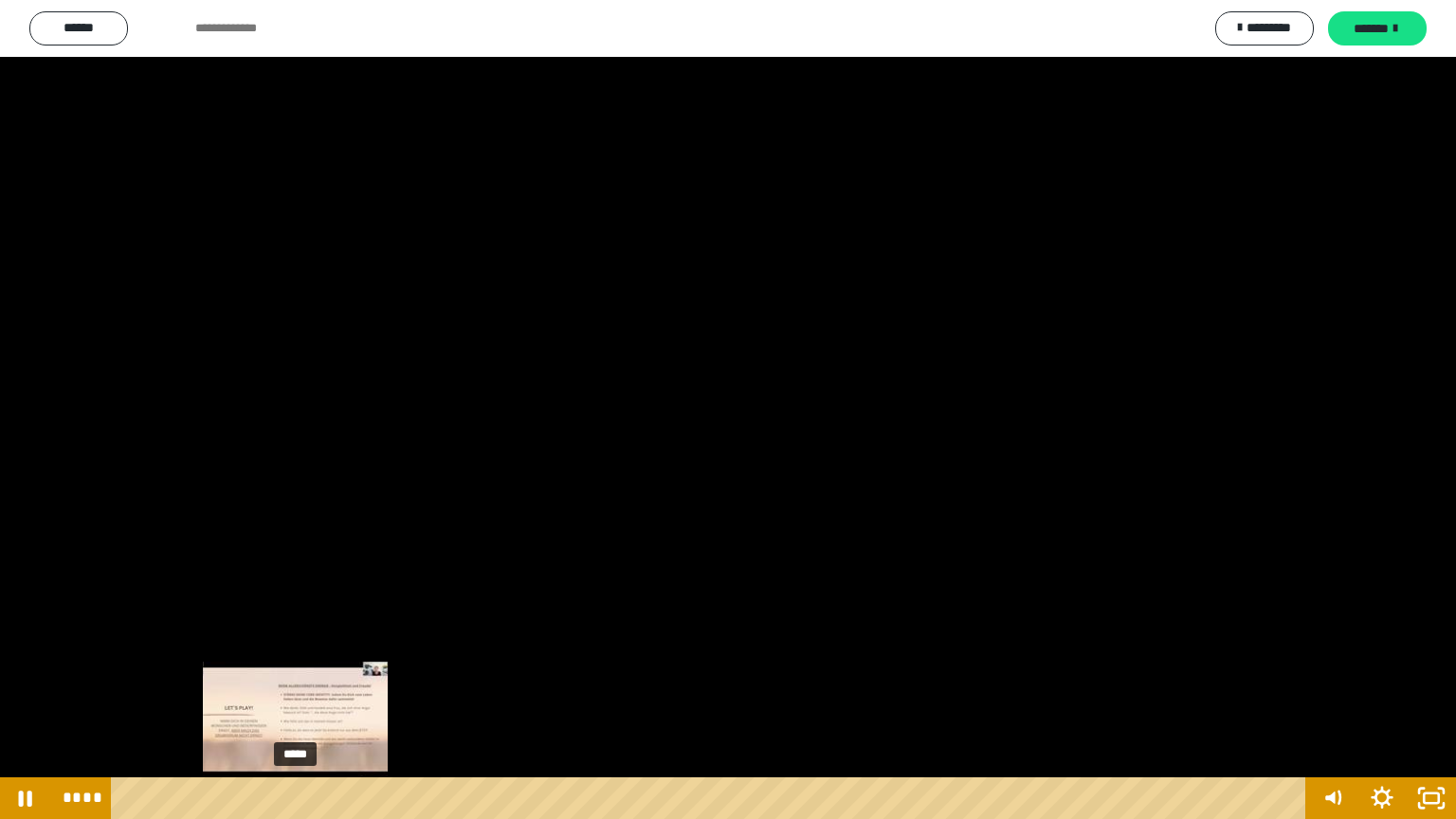 click on "*****" at bounding box center [712, 798] 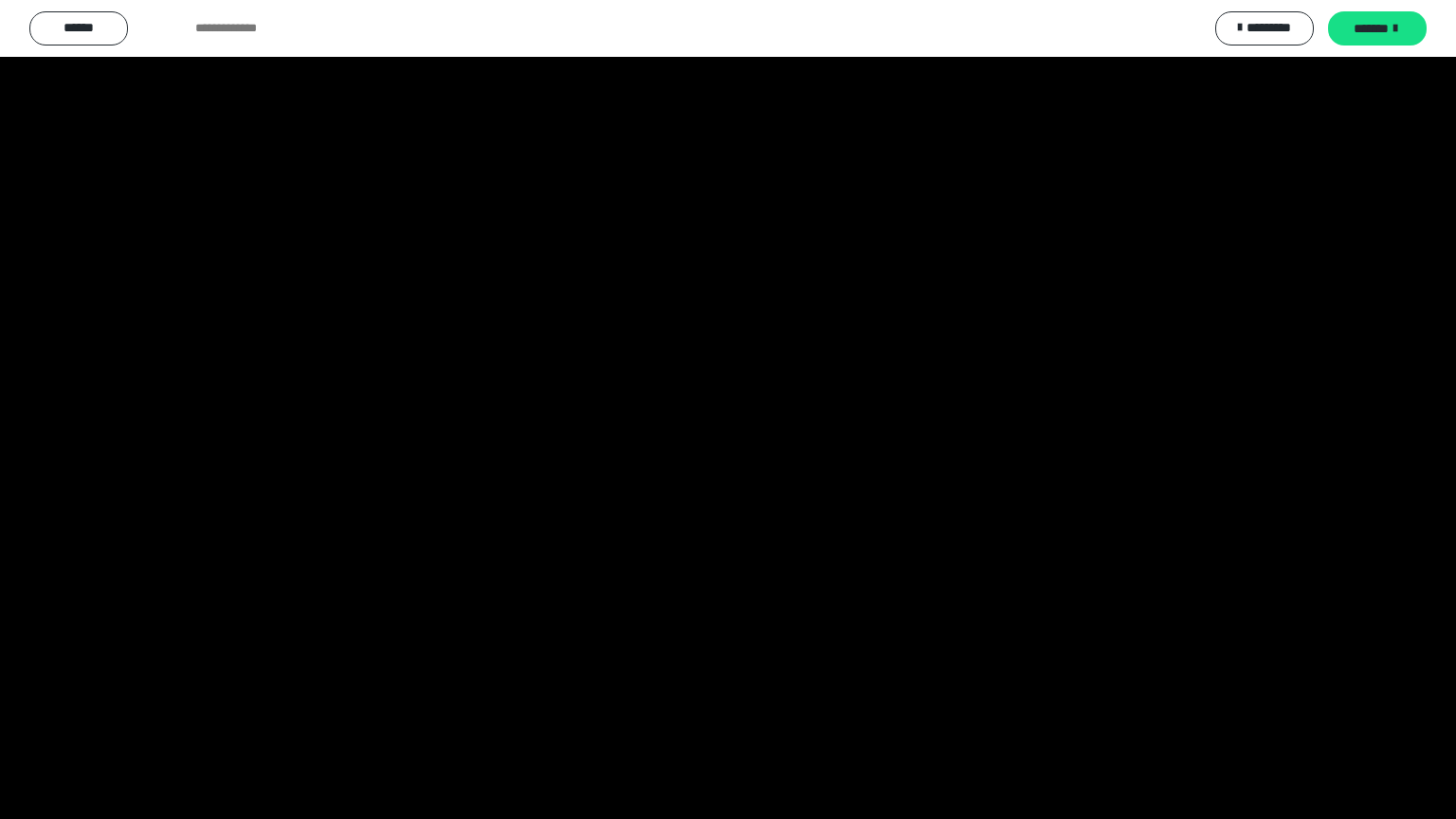 click at bounding box center [728, 410] 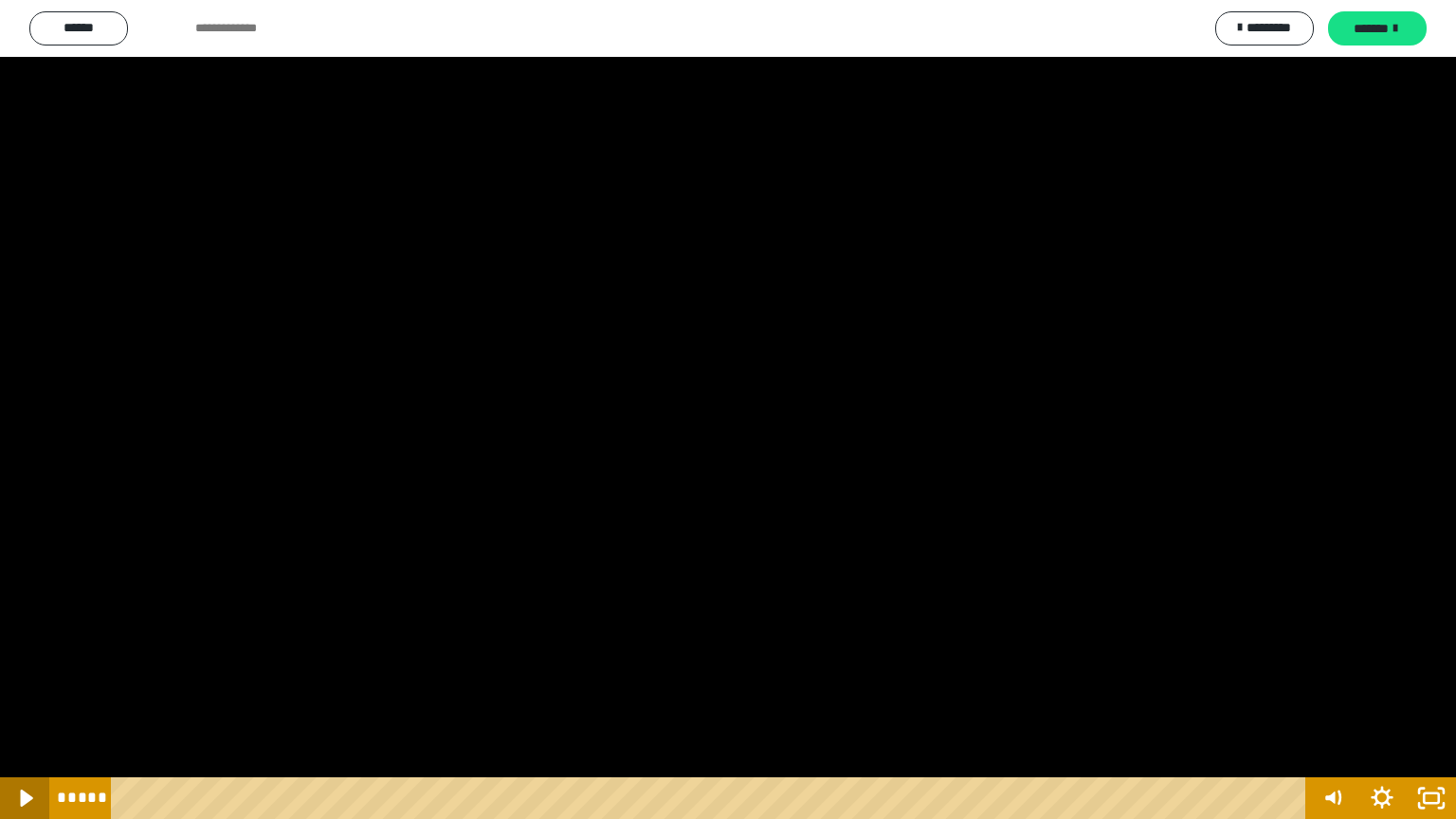click 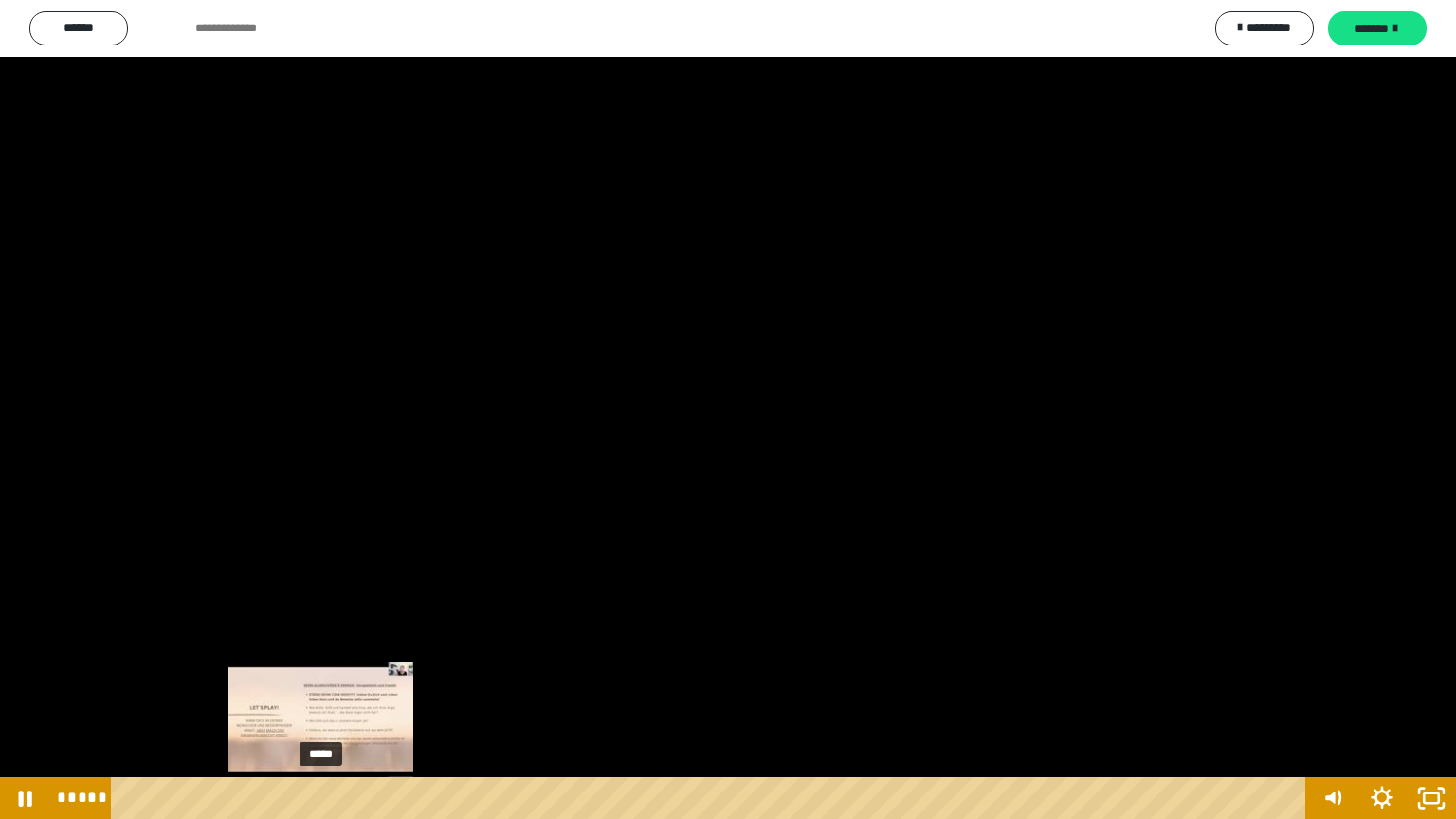 click on "*****" at bounding box center (712, 798) 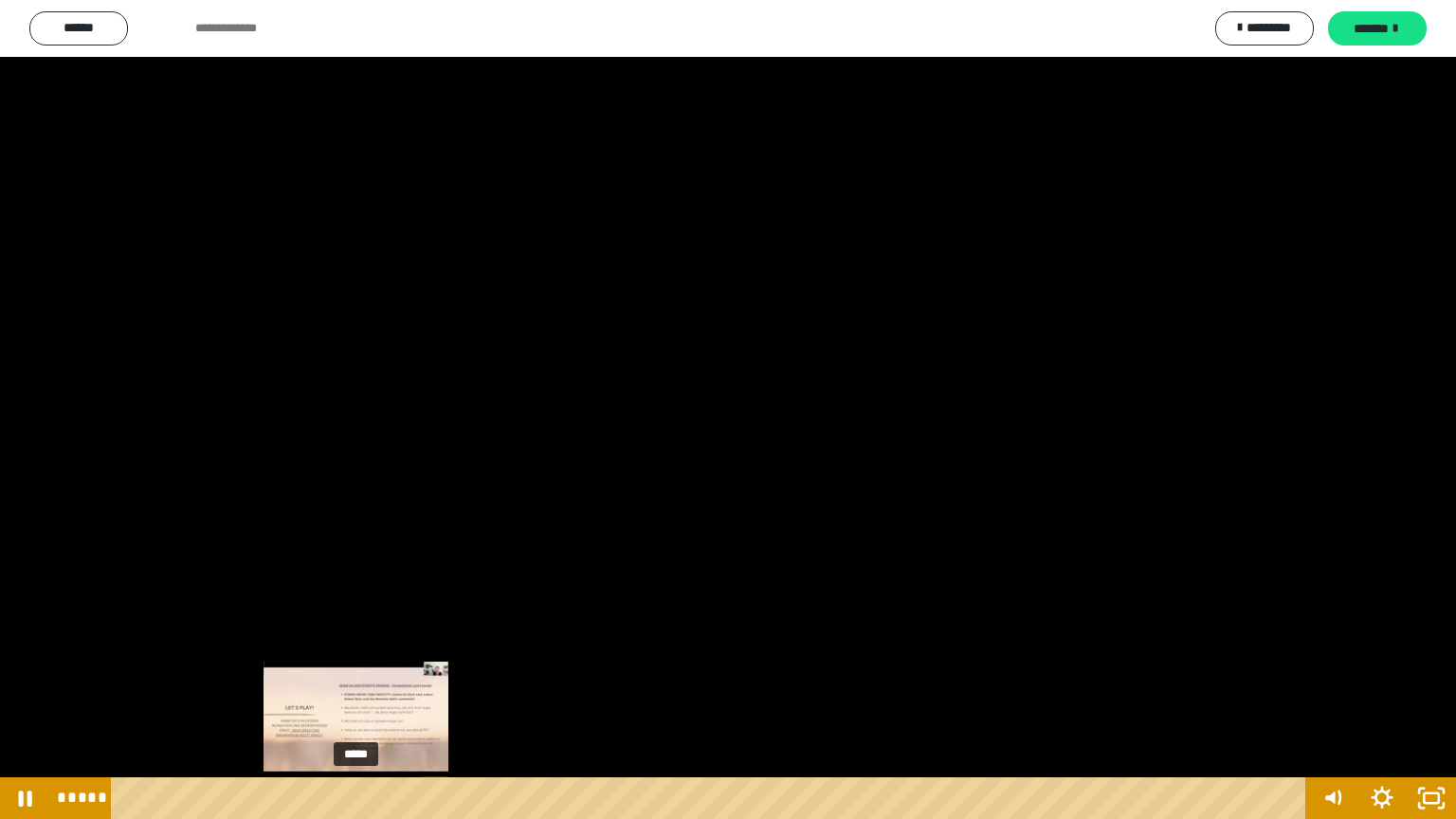 click on "*****" at bounding box center [712, 798] 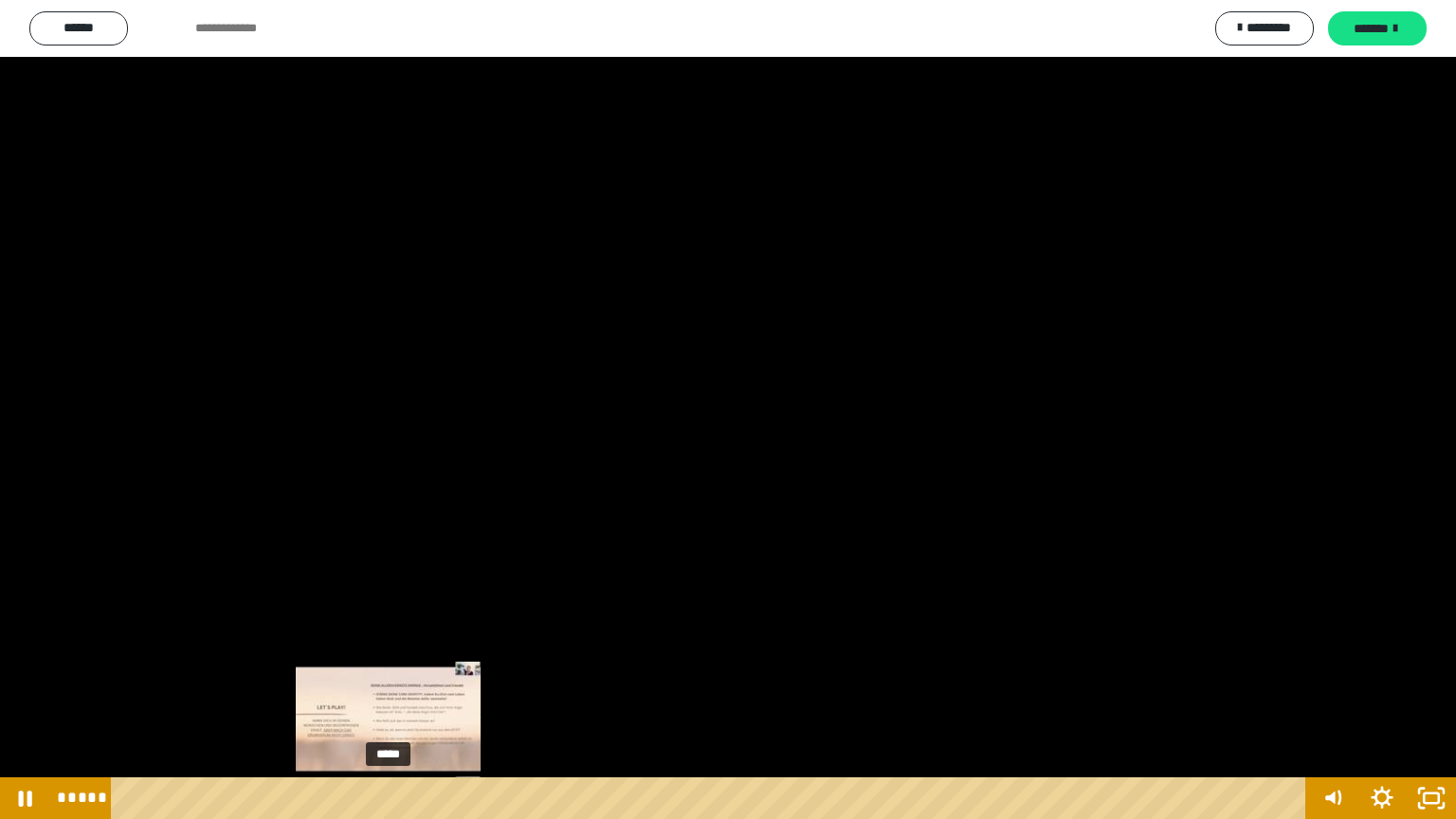click on "*****" at bounding box center (712, 798) 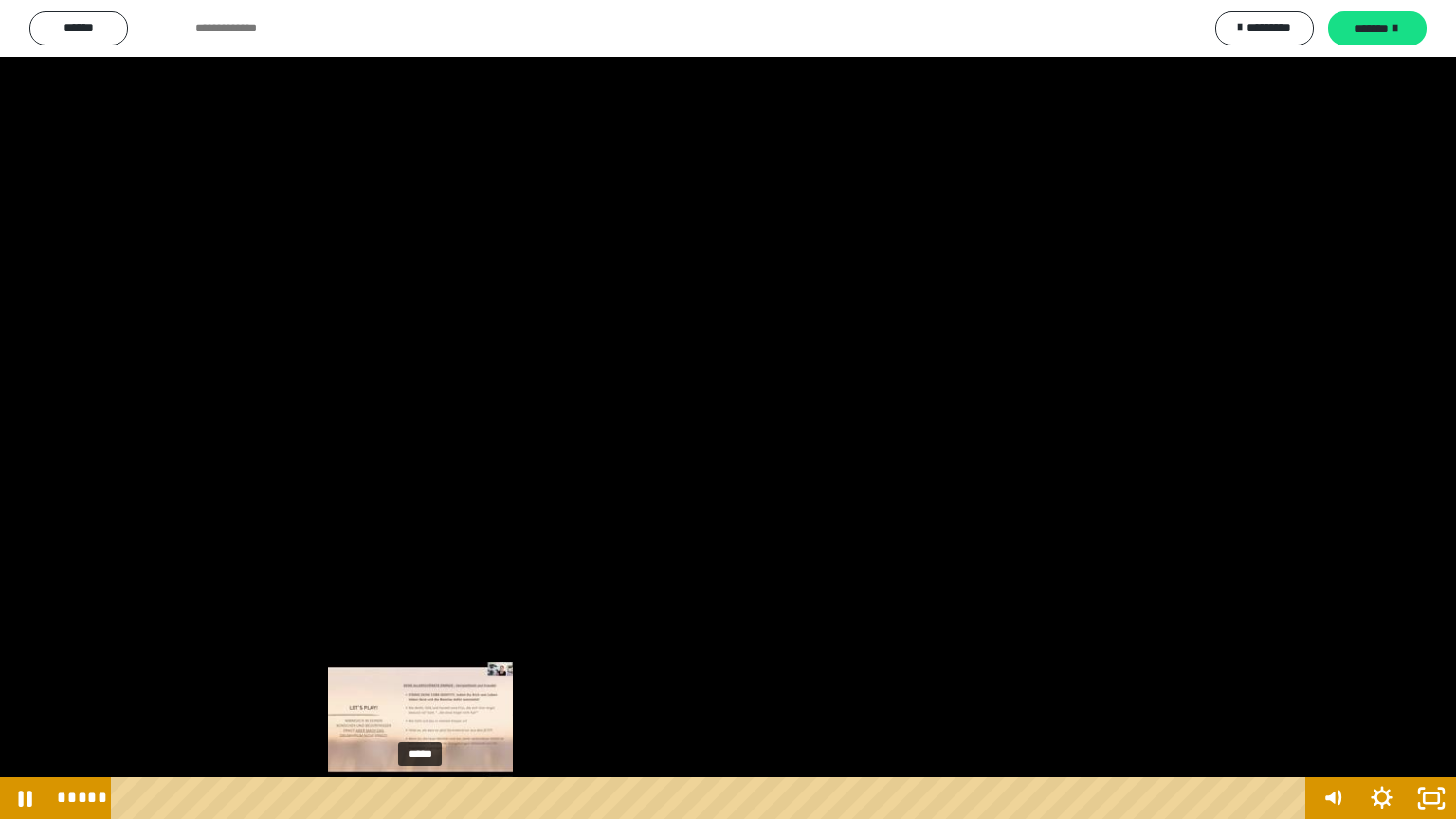click on "*****" at bounding box center [712, 798] 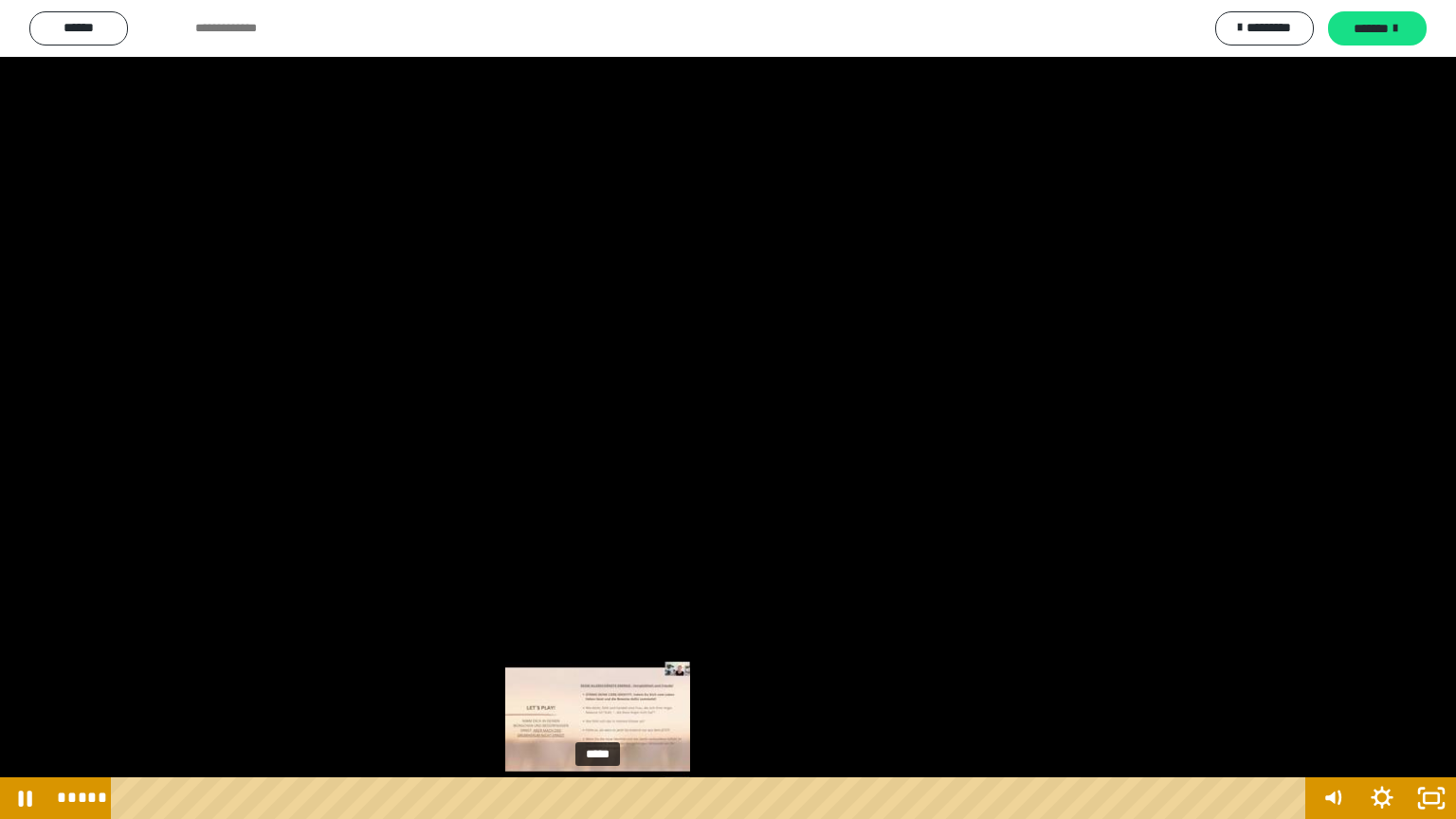 click on "*****" at bounding box center (712, 798) 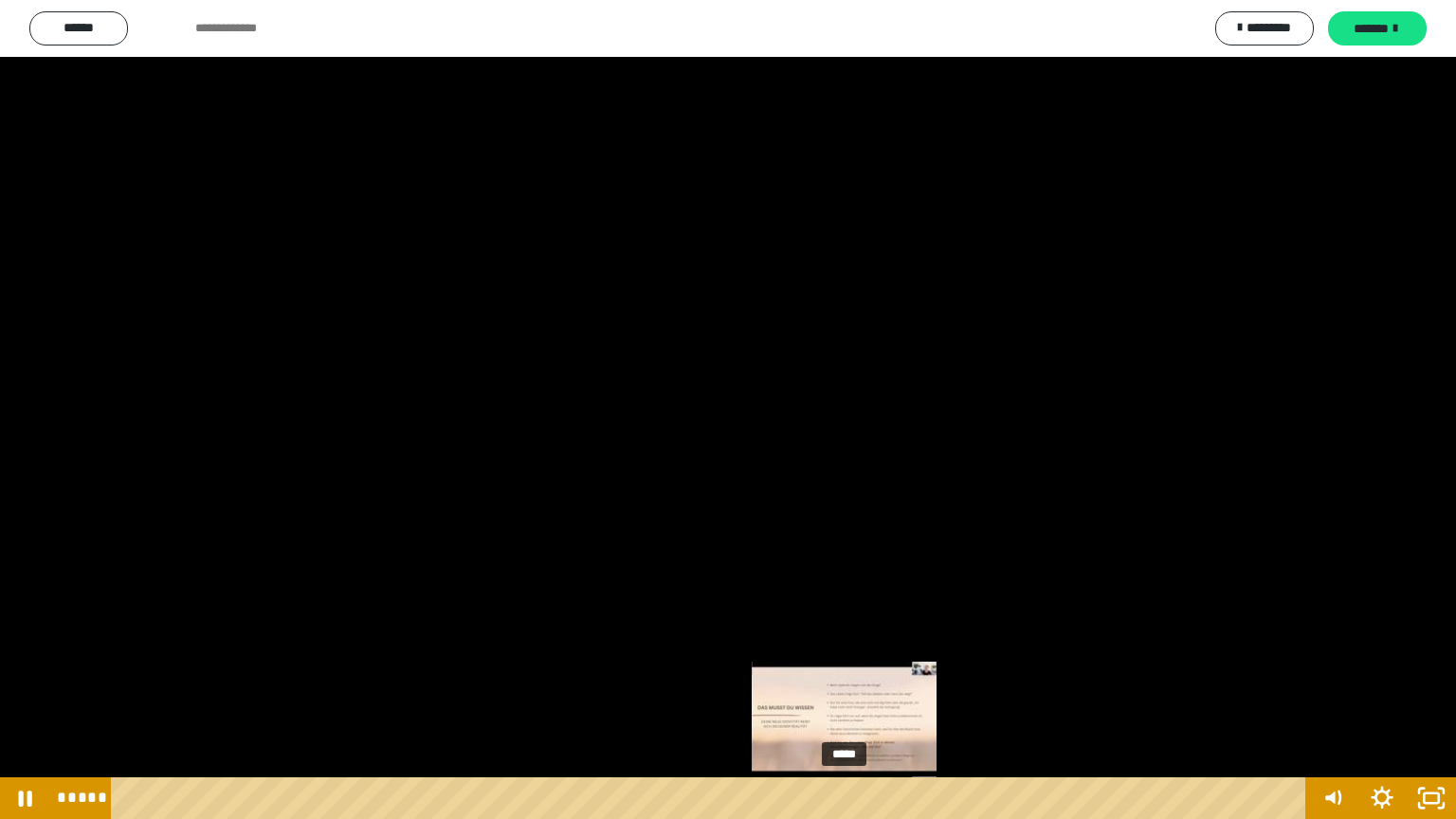 click on "*****" at bounding box center (712, 798) 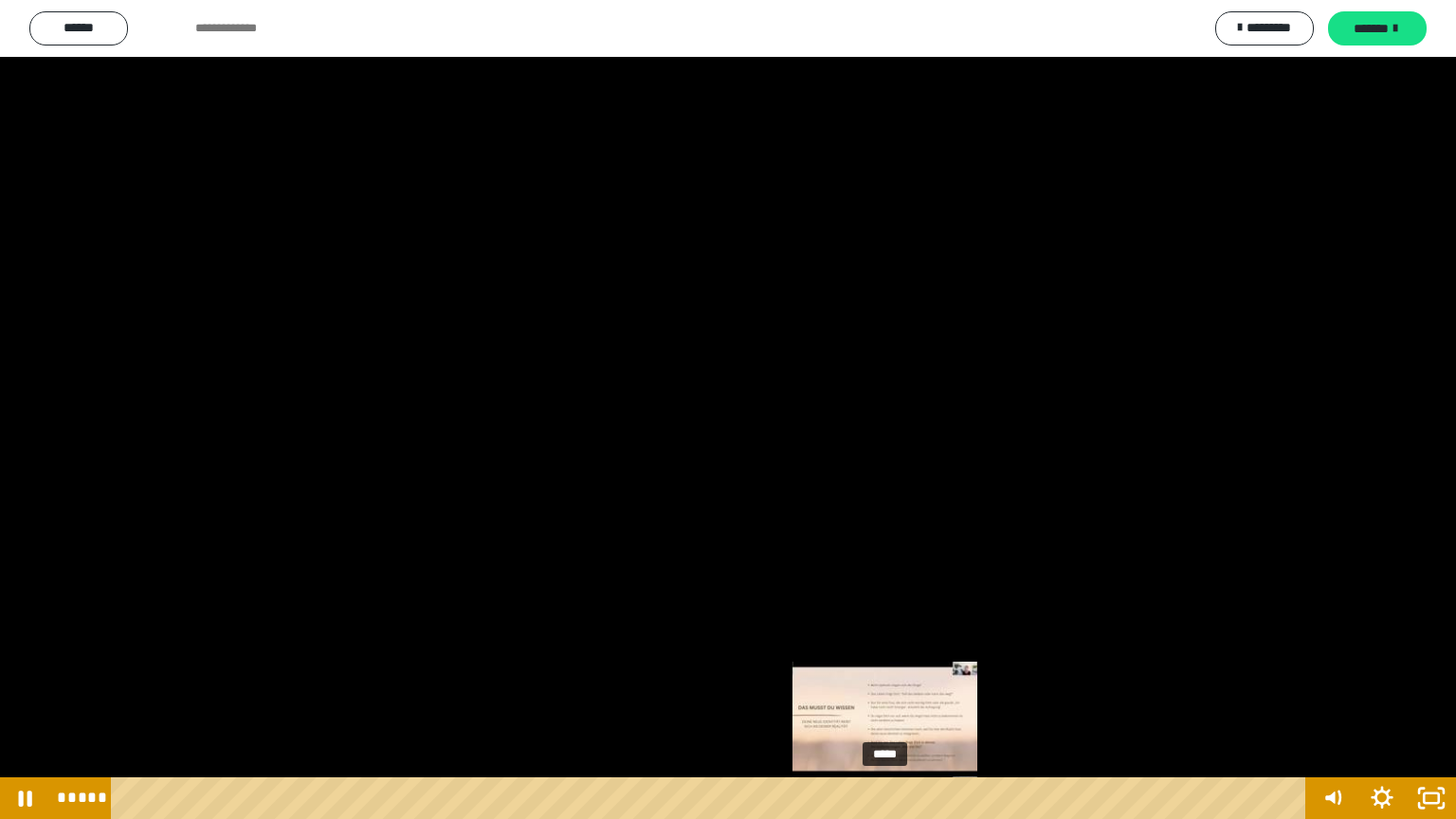 click on "*****" at bounding box center [712, 798] 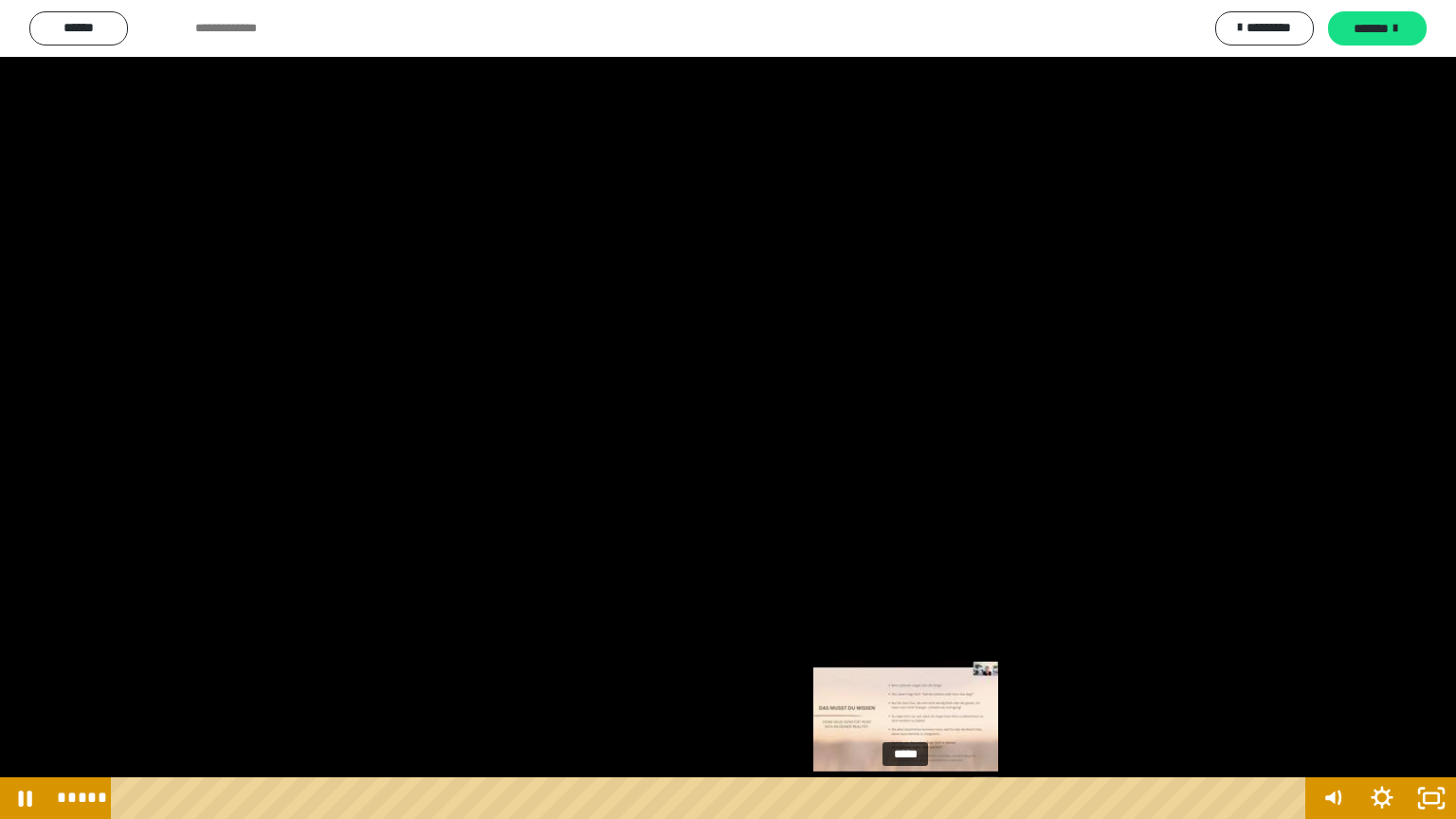 click on "*****" at bounding box center (712, 798) 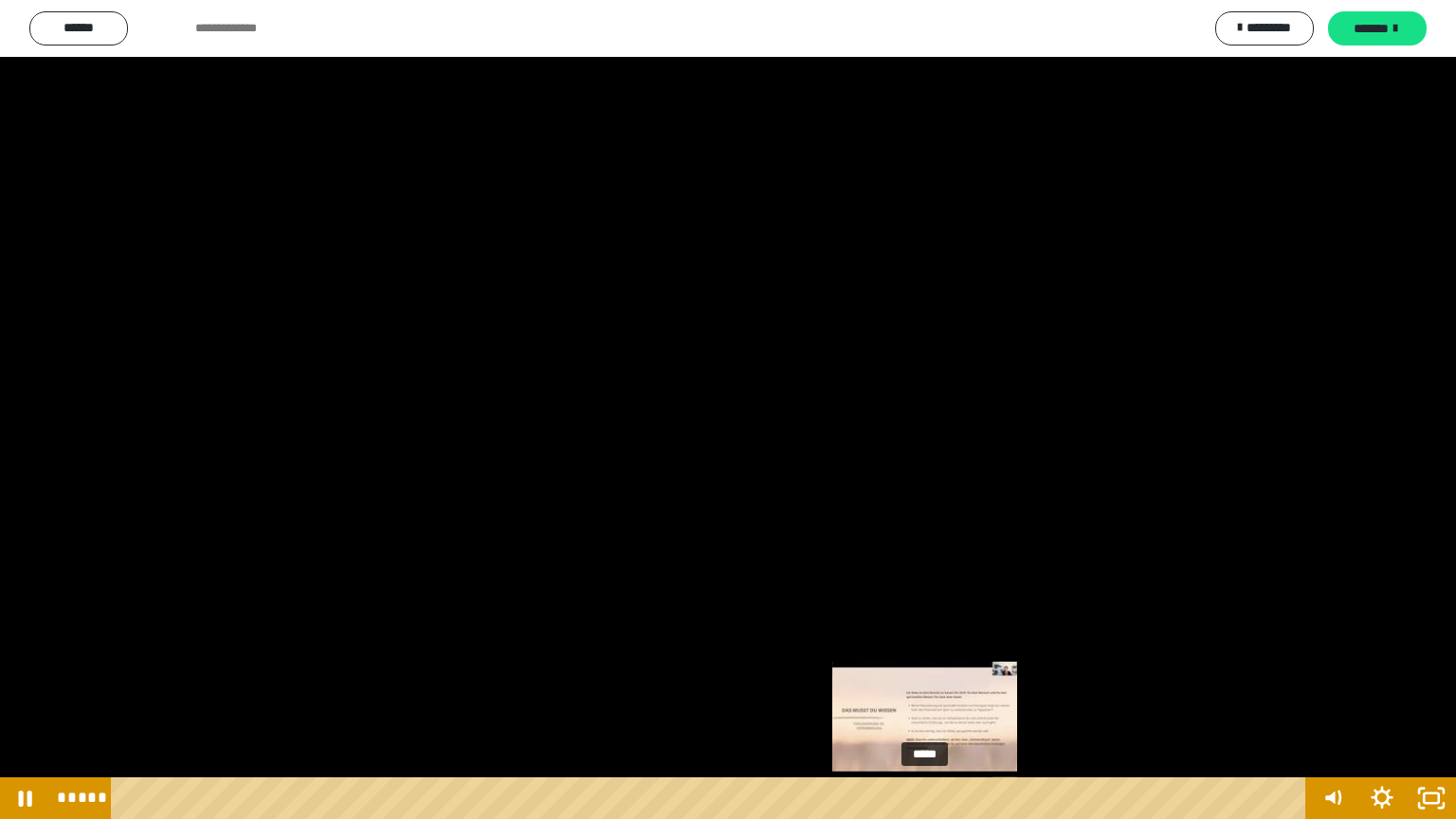 click on "*****" at bounding box center (712, 798) 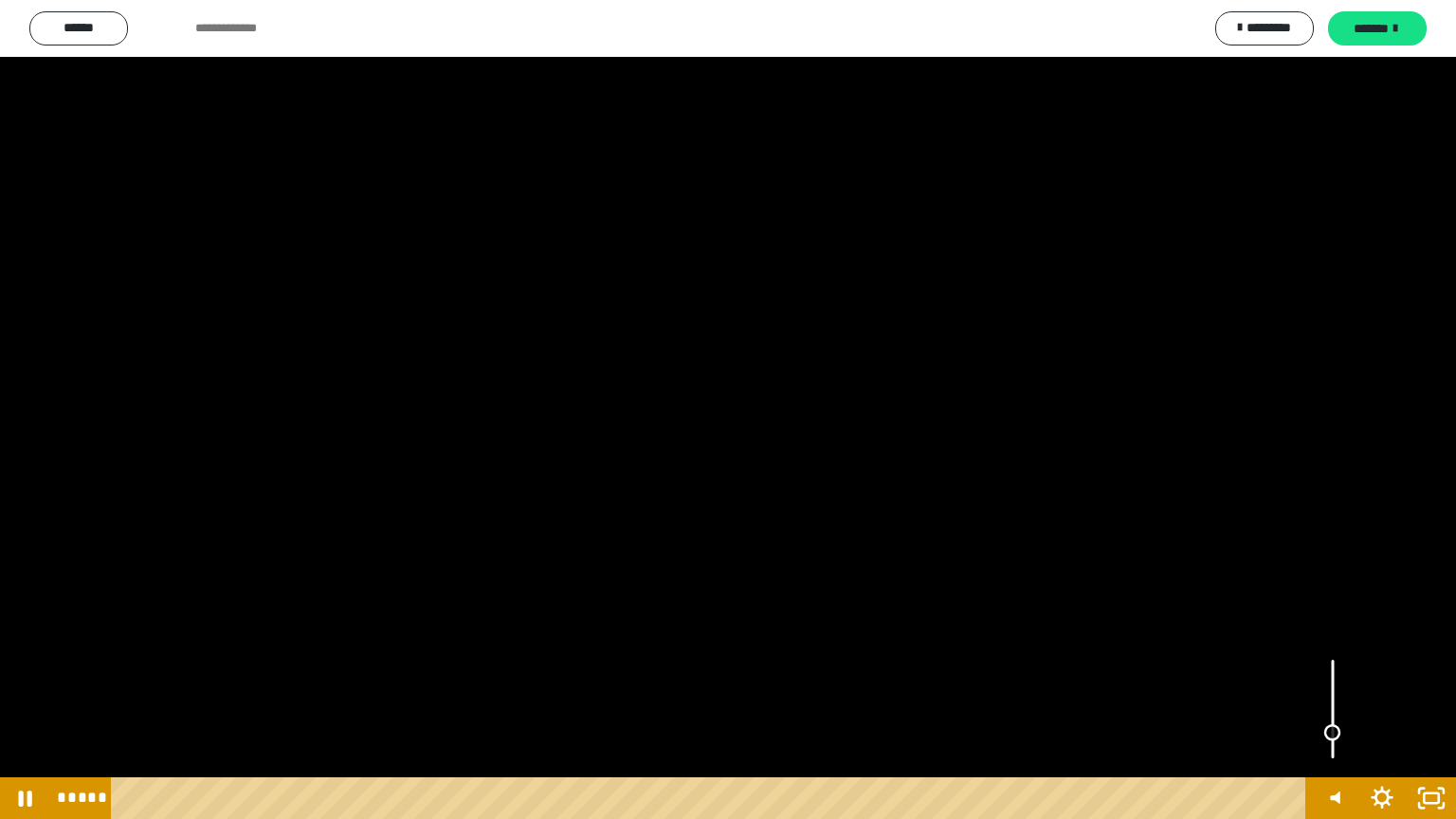 drag, startPoint x: 1332, startPoint y: 713, endPoint x: 1333, endPoint y: 733, distance: 20.024984 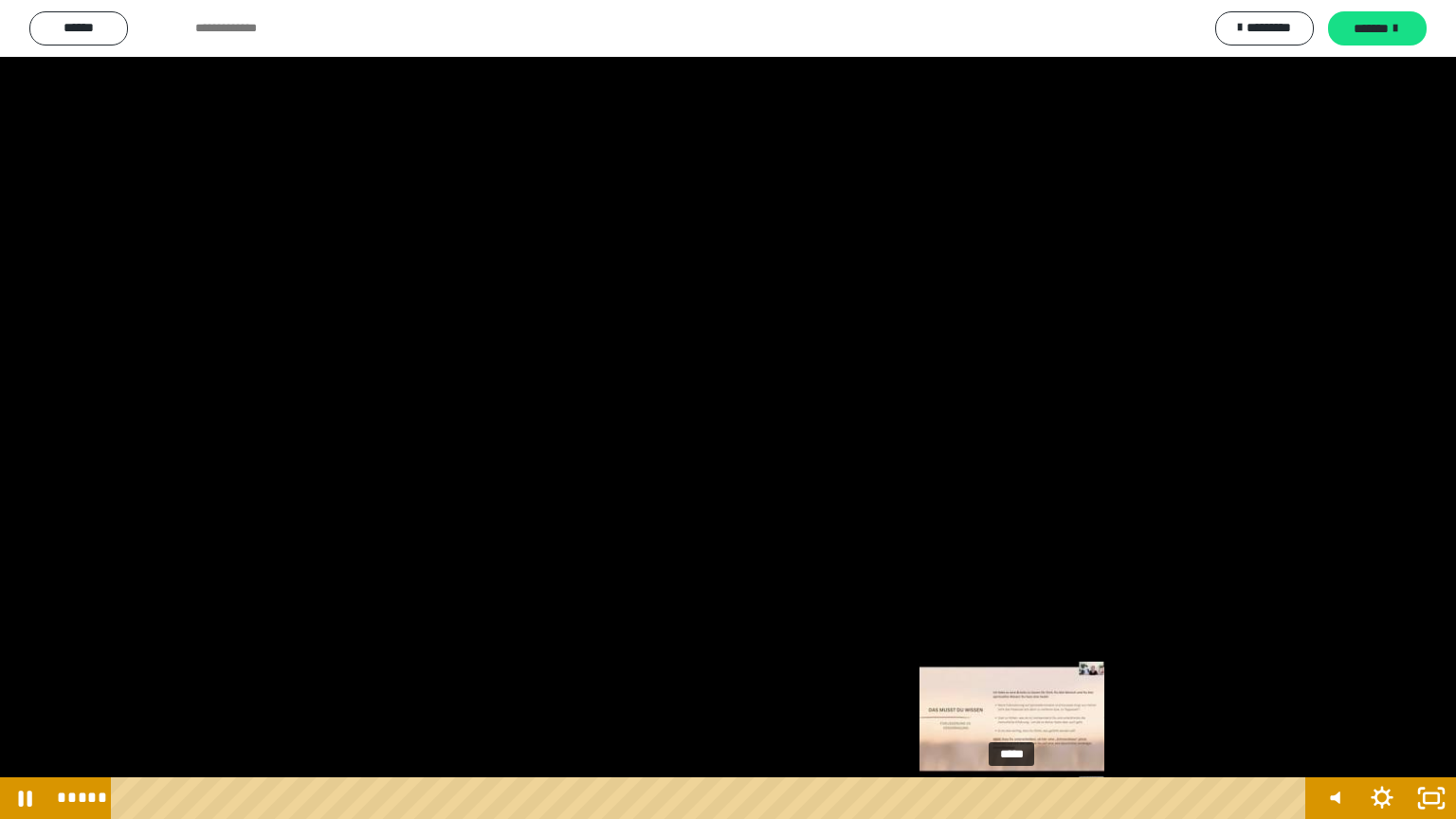 click on "*****" at bounding box center [712, 798] 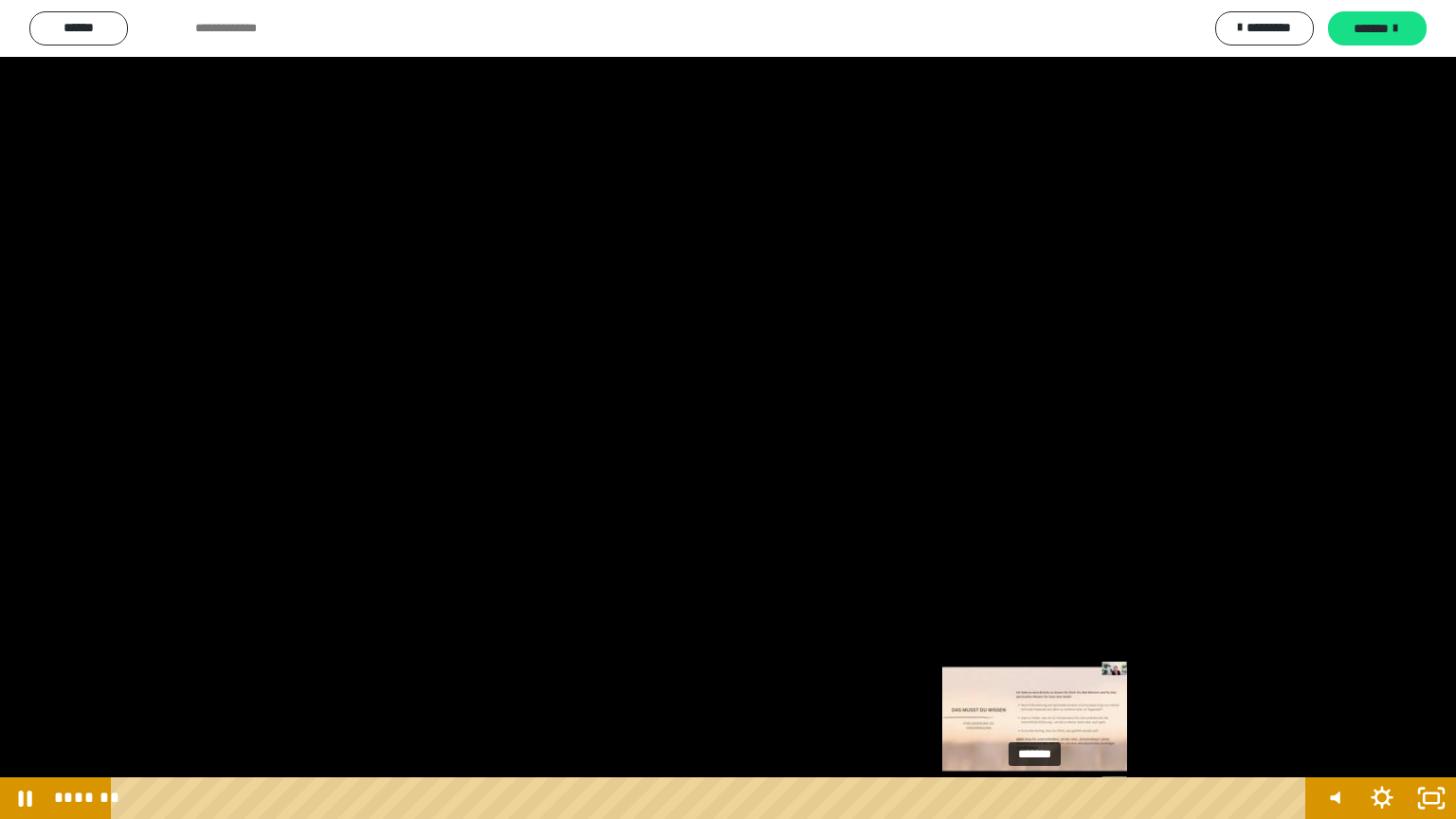 click on "*******" at bounding box center [712, 798] 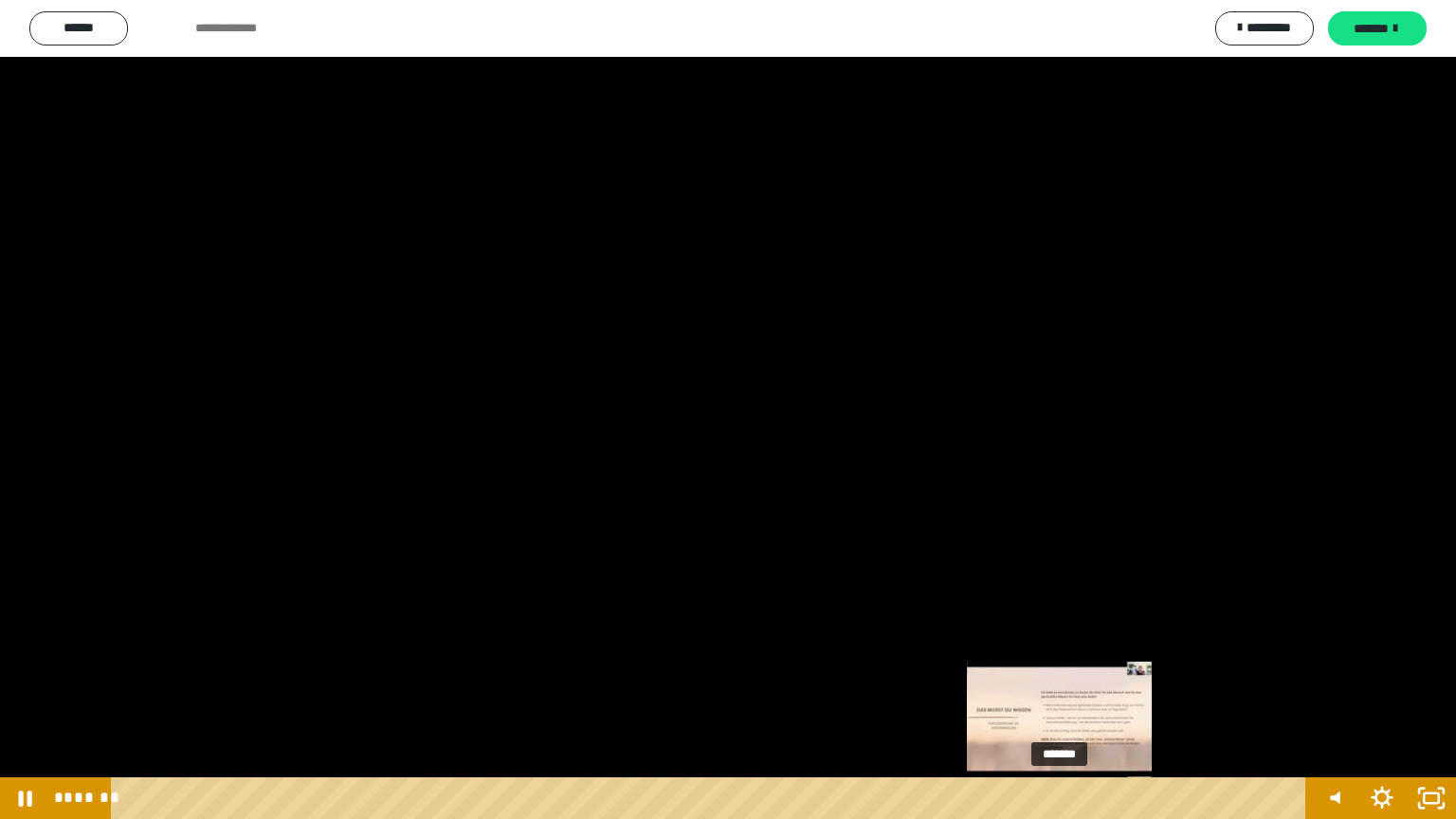 click on "*******" at bounding box center (712, 798) 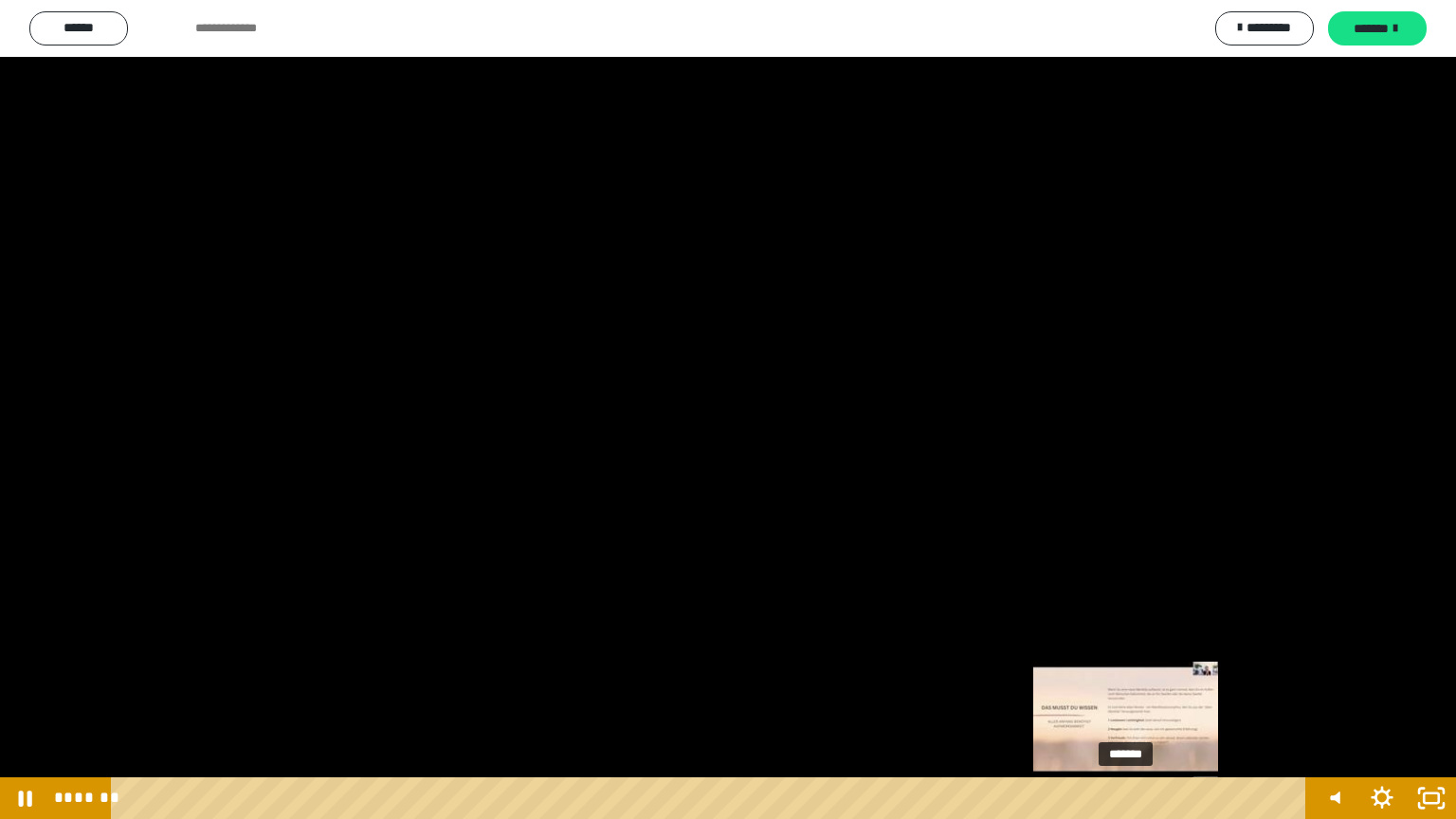 click on "*******" at bounding box center [712, 798] 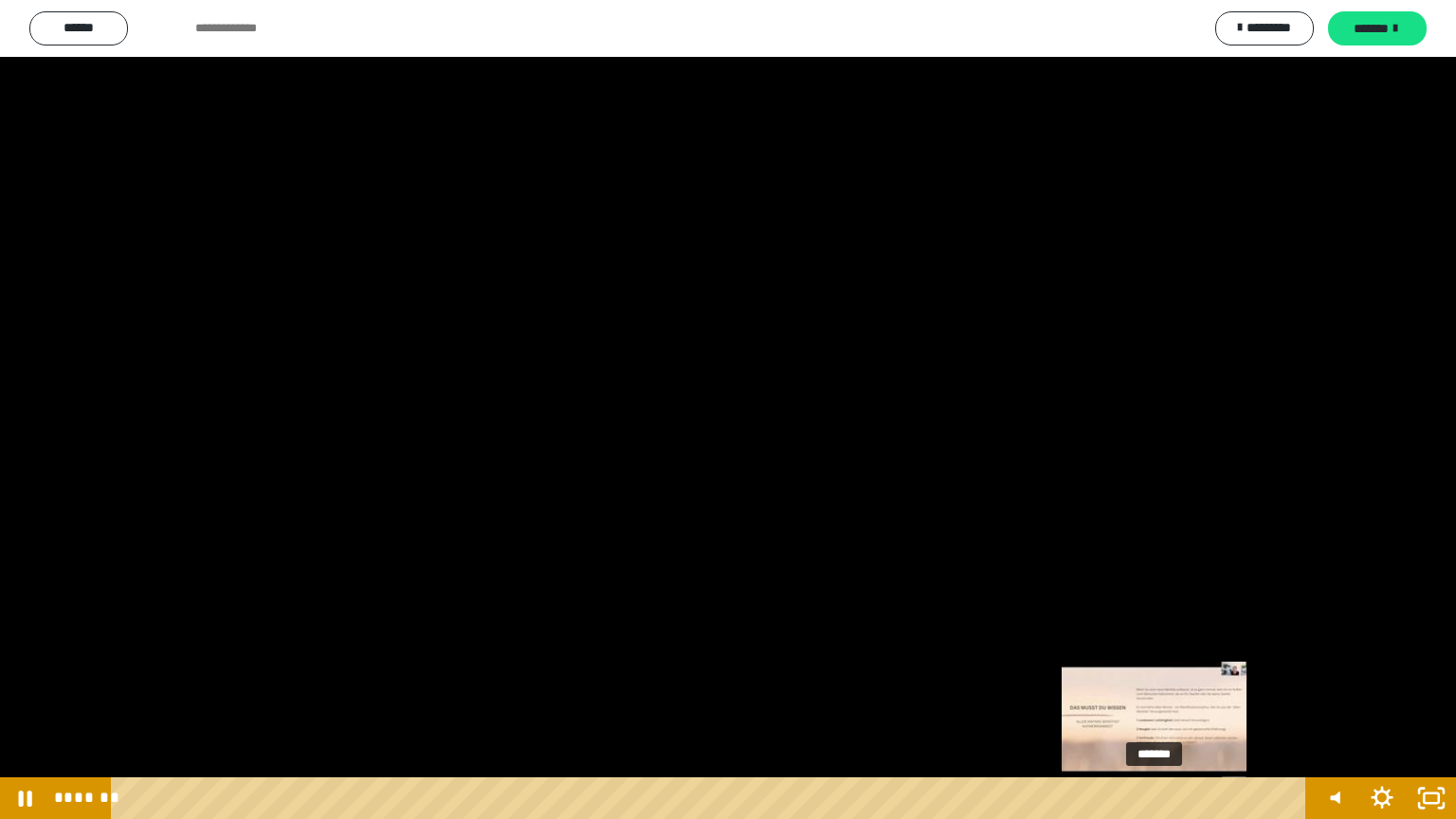 click on "*******" at bounding box center [712, 798] 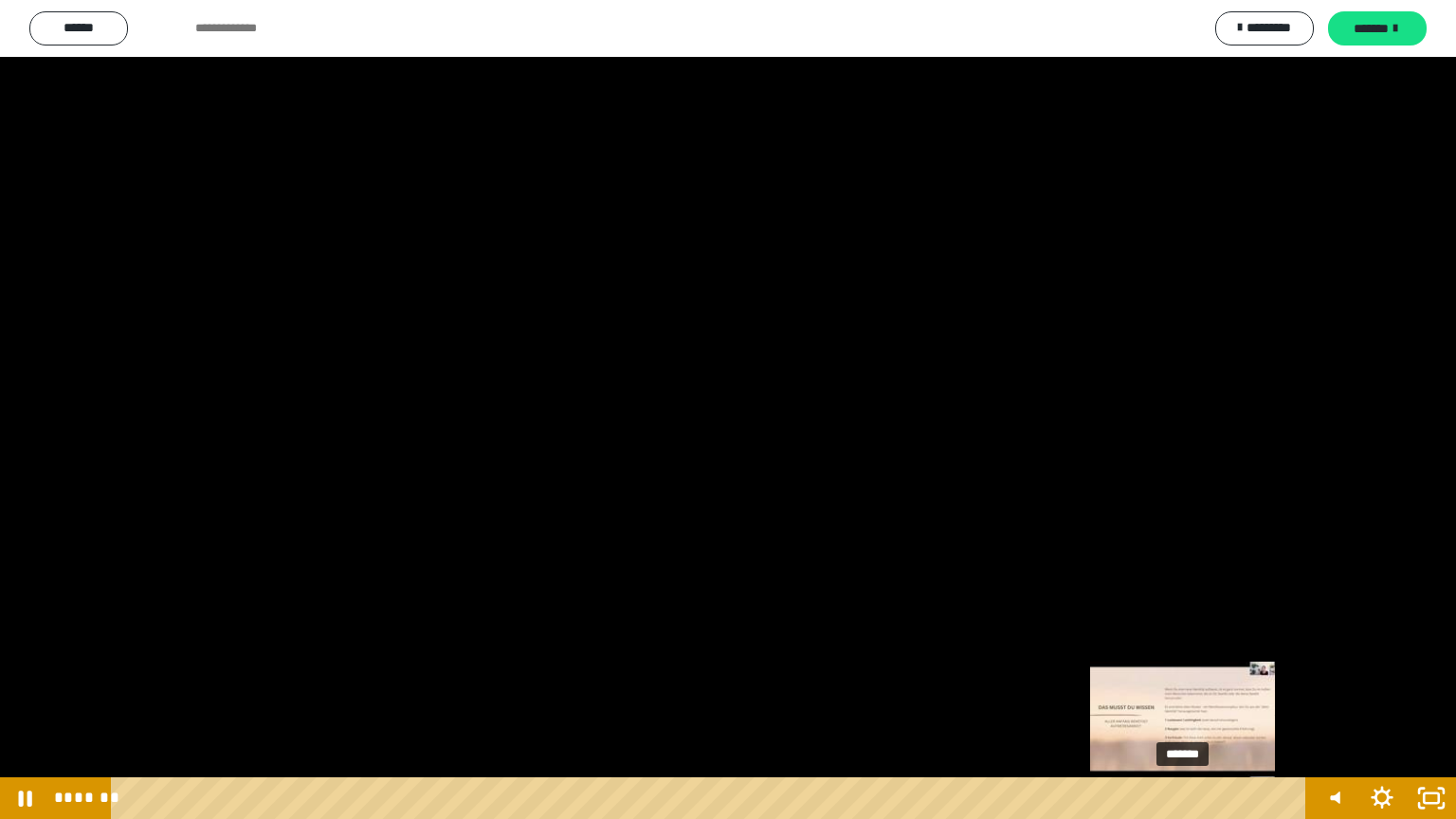 click on "*******" at bounding box center [712, 798] 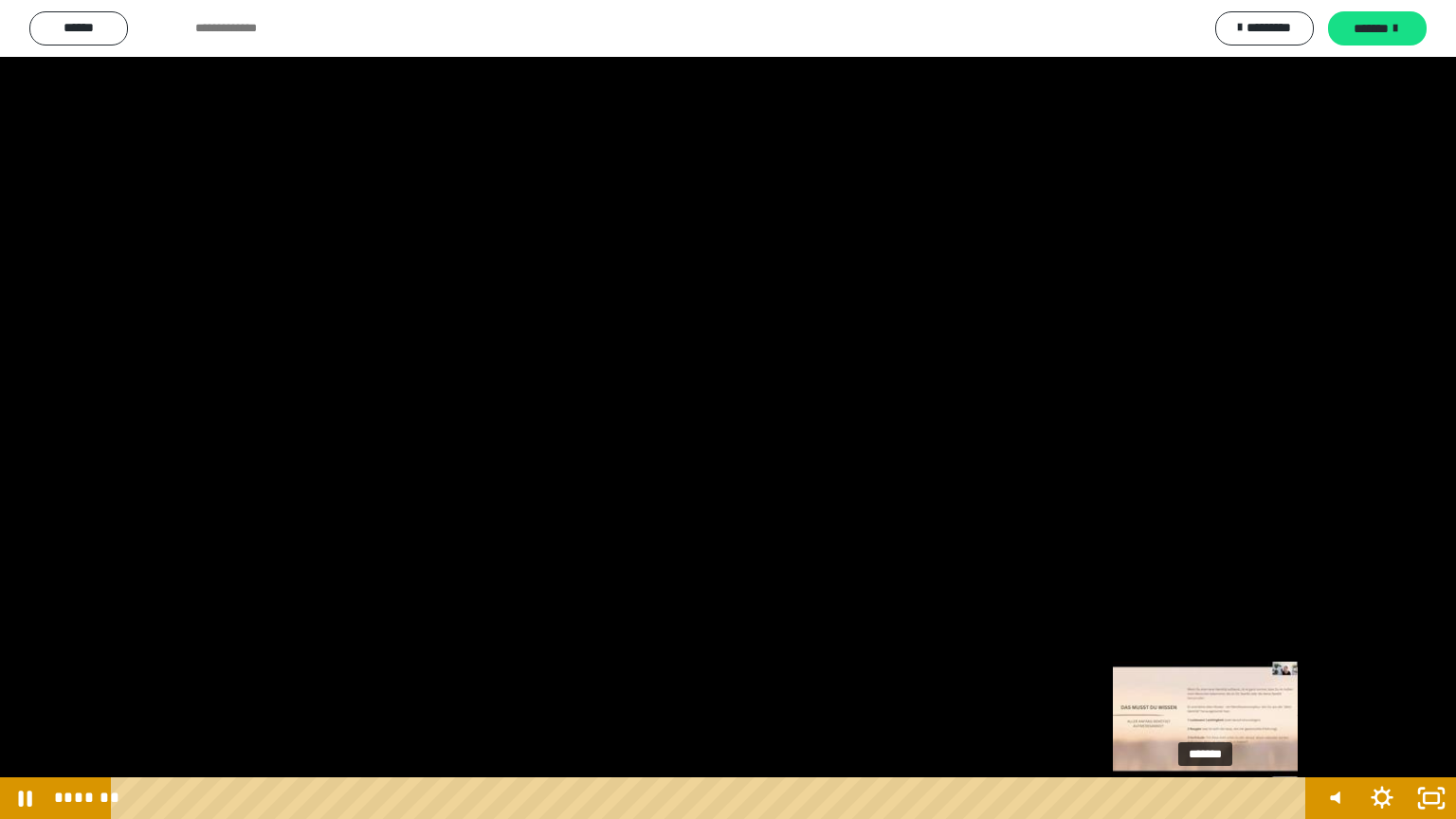 click on "*******" at bounding box center (712, 798) 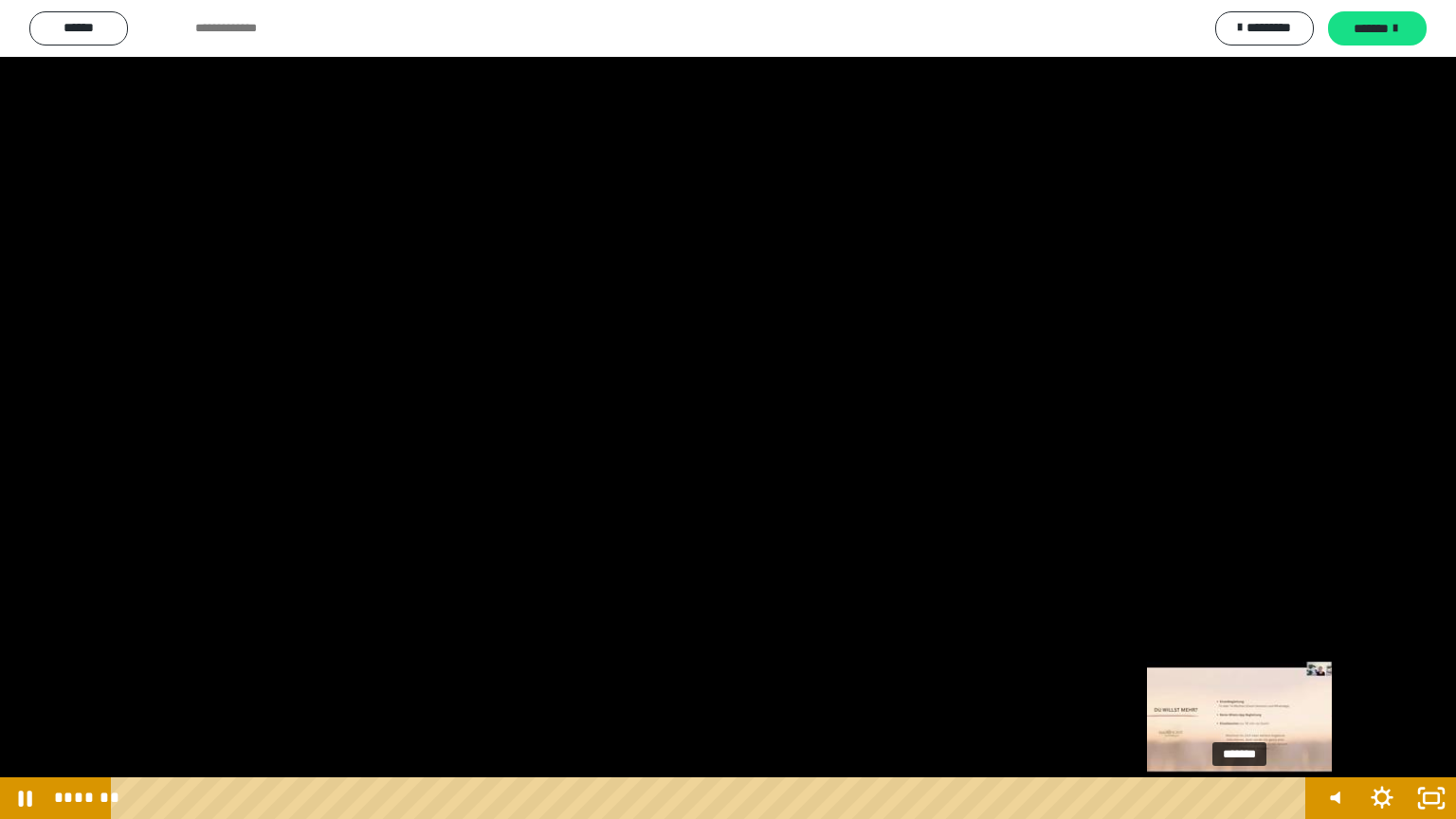click on "*******" at bounding box center (712, 798) 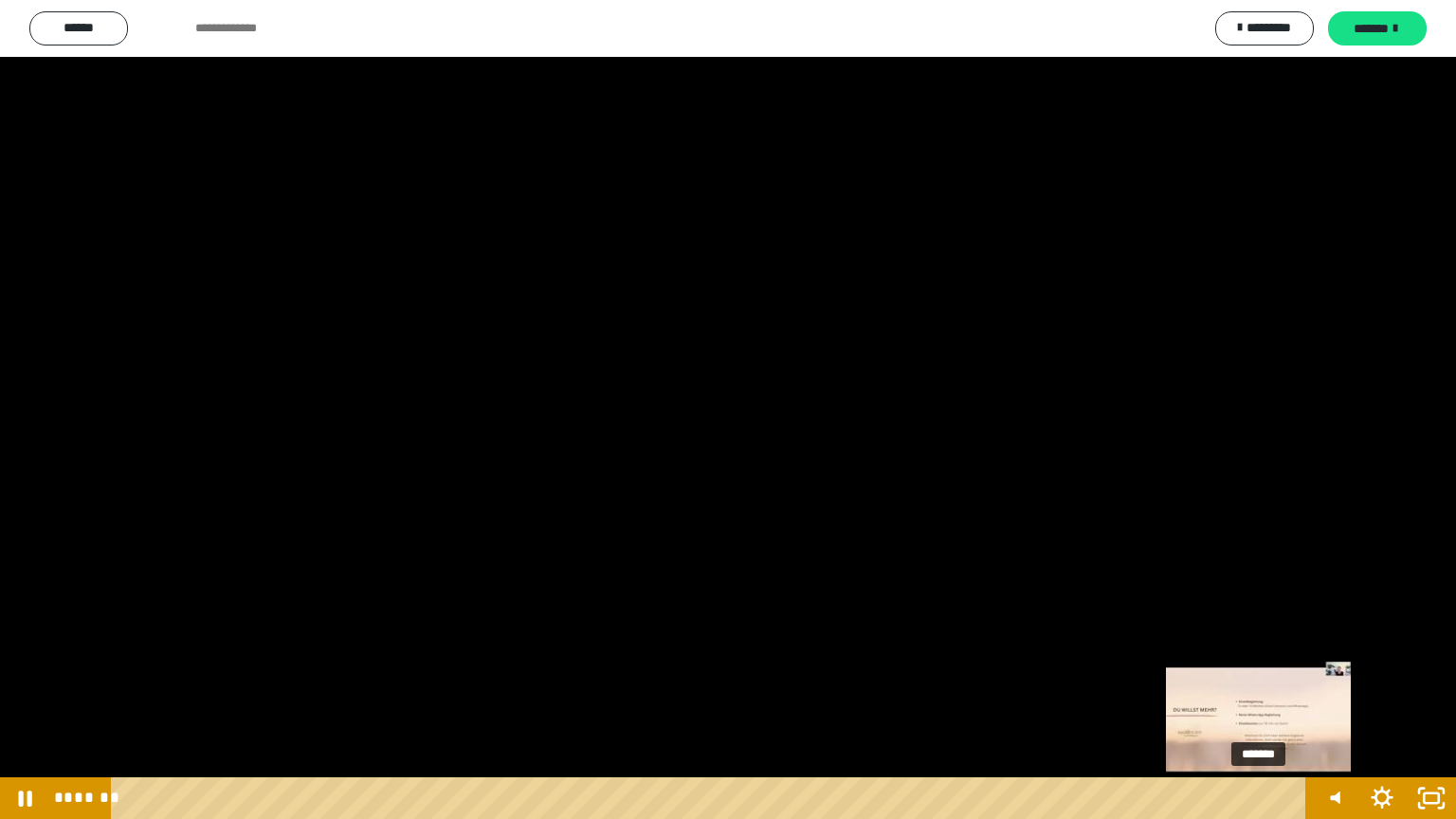 click on "*******" at bounding box center (712, 798) 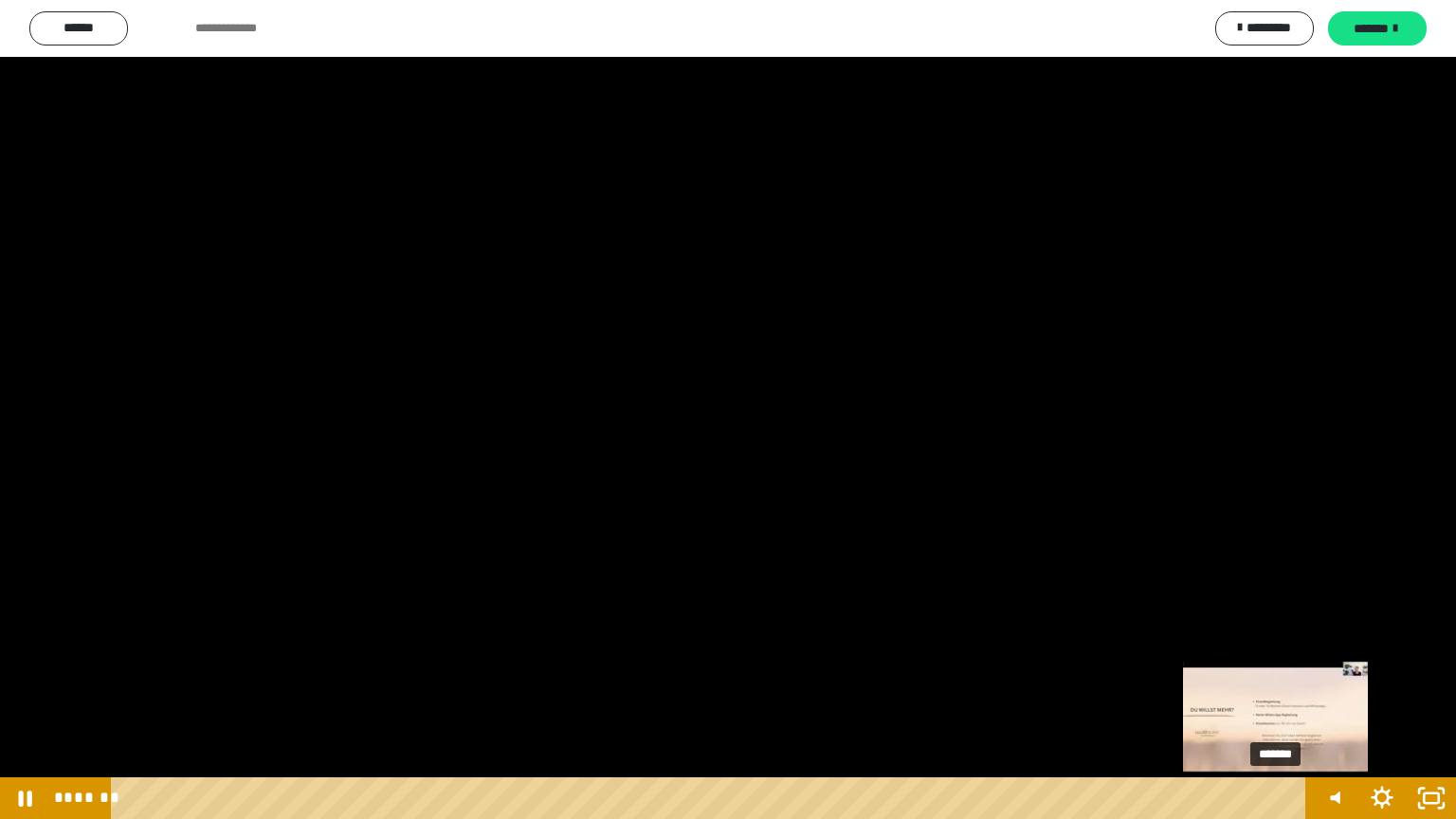 click on "*******" at bounding box center [712, 798] 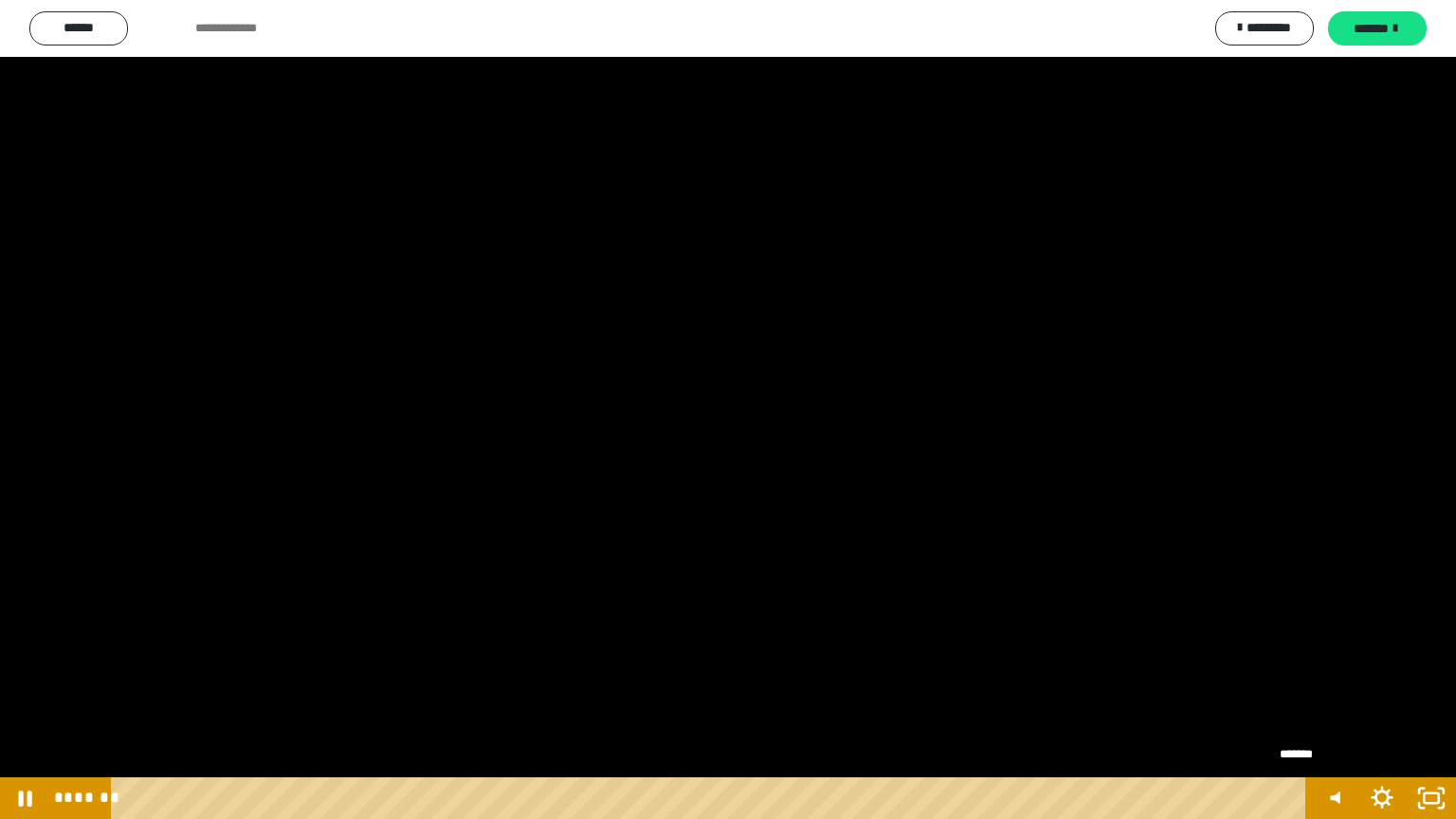 click on "*******" at bounding box center [712, 798] 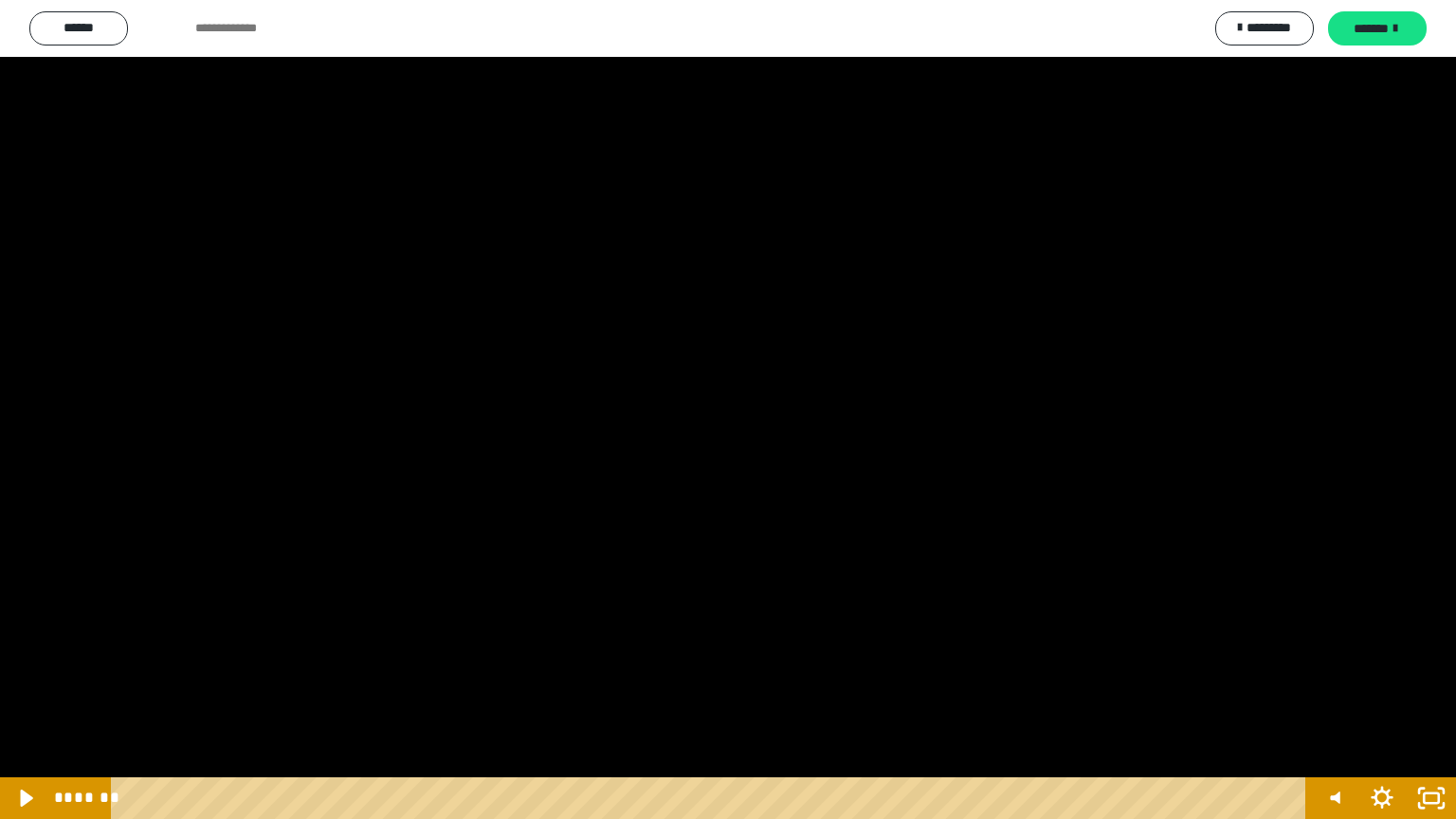 click at bounding box center [728, 410] 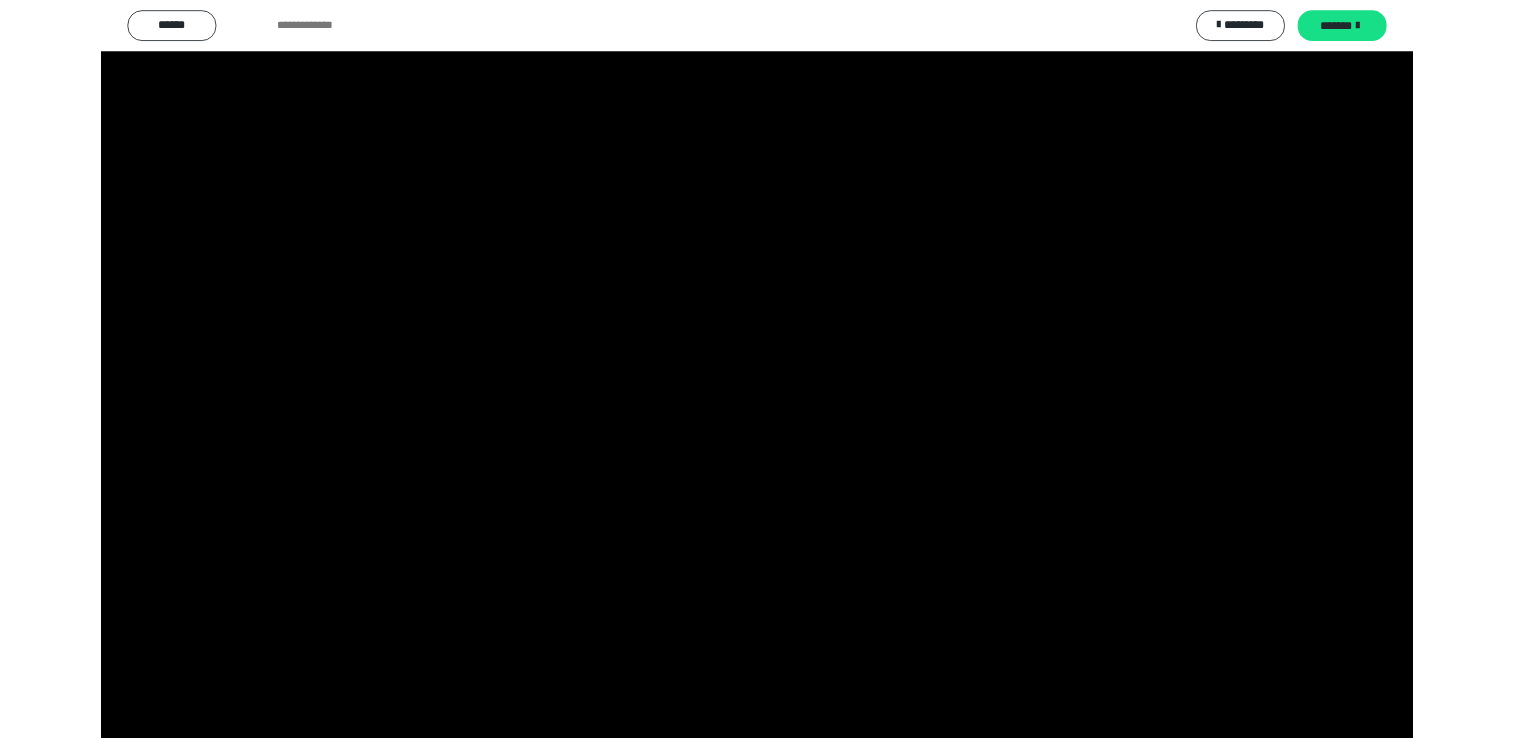 scroll, scrollTop: 304, scrollLeft: 0, axis: vertical 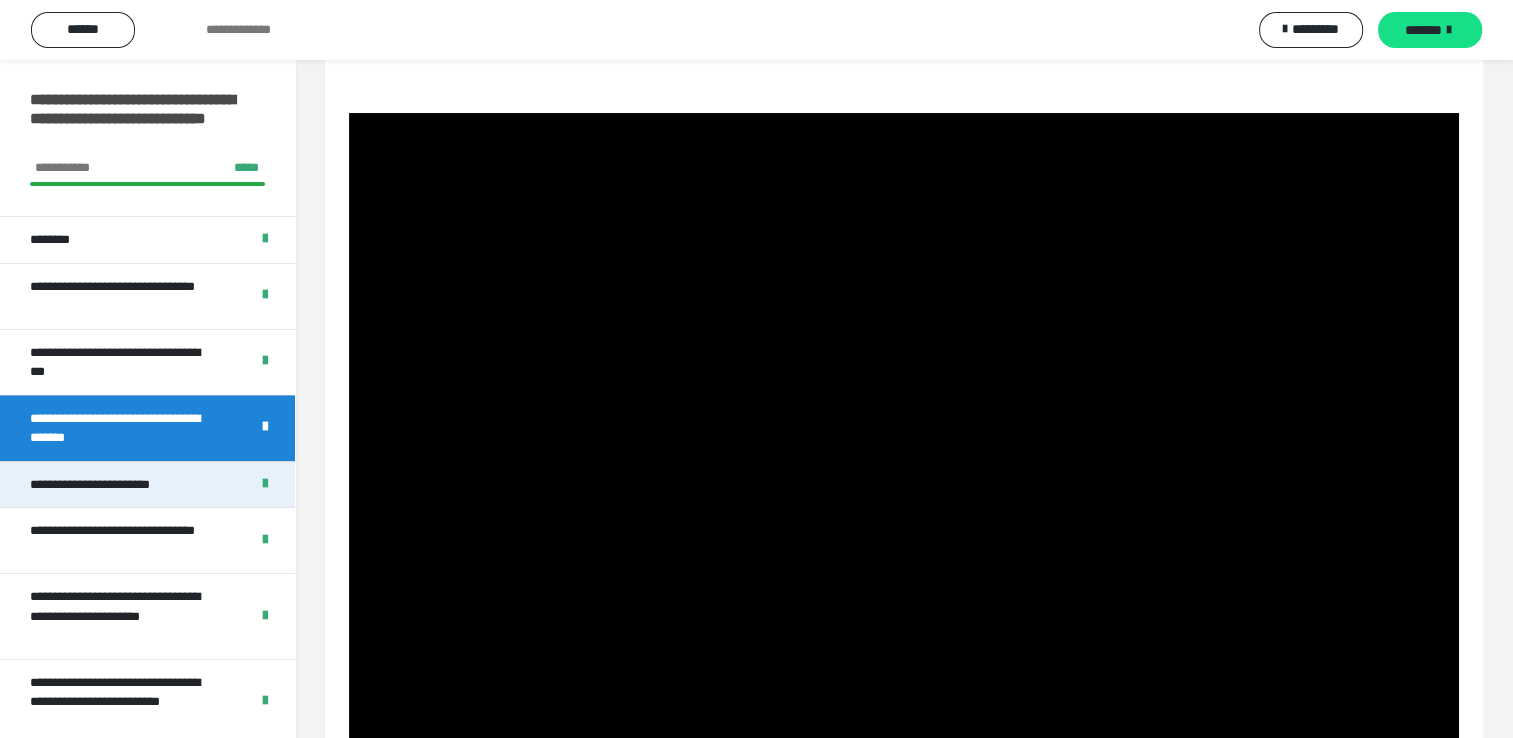 click on "**********" at bounding box center (113, 485) 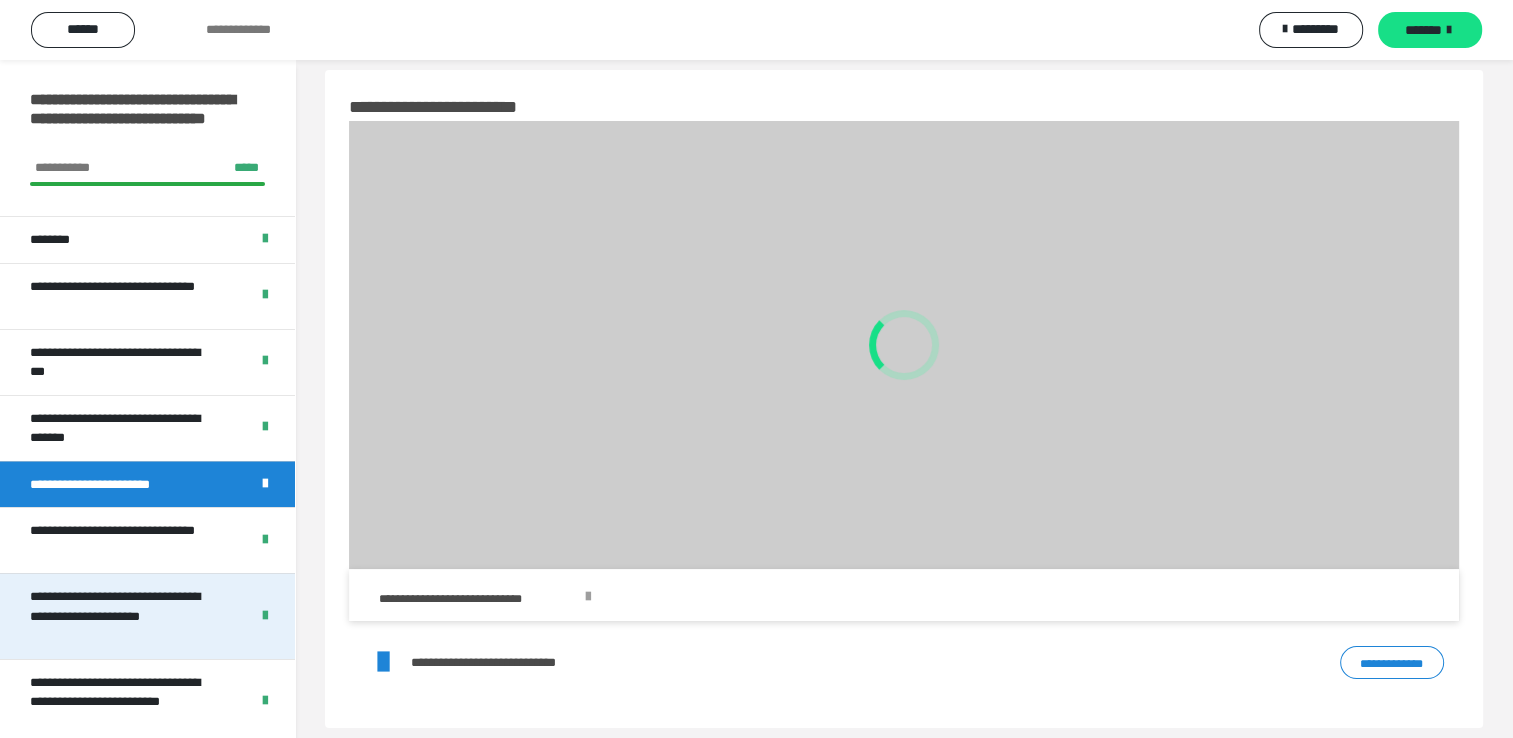 scroll, scrollTop: 0, scrollLeft: 0, axis: both 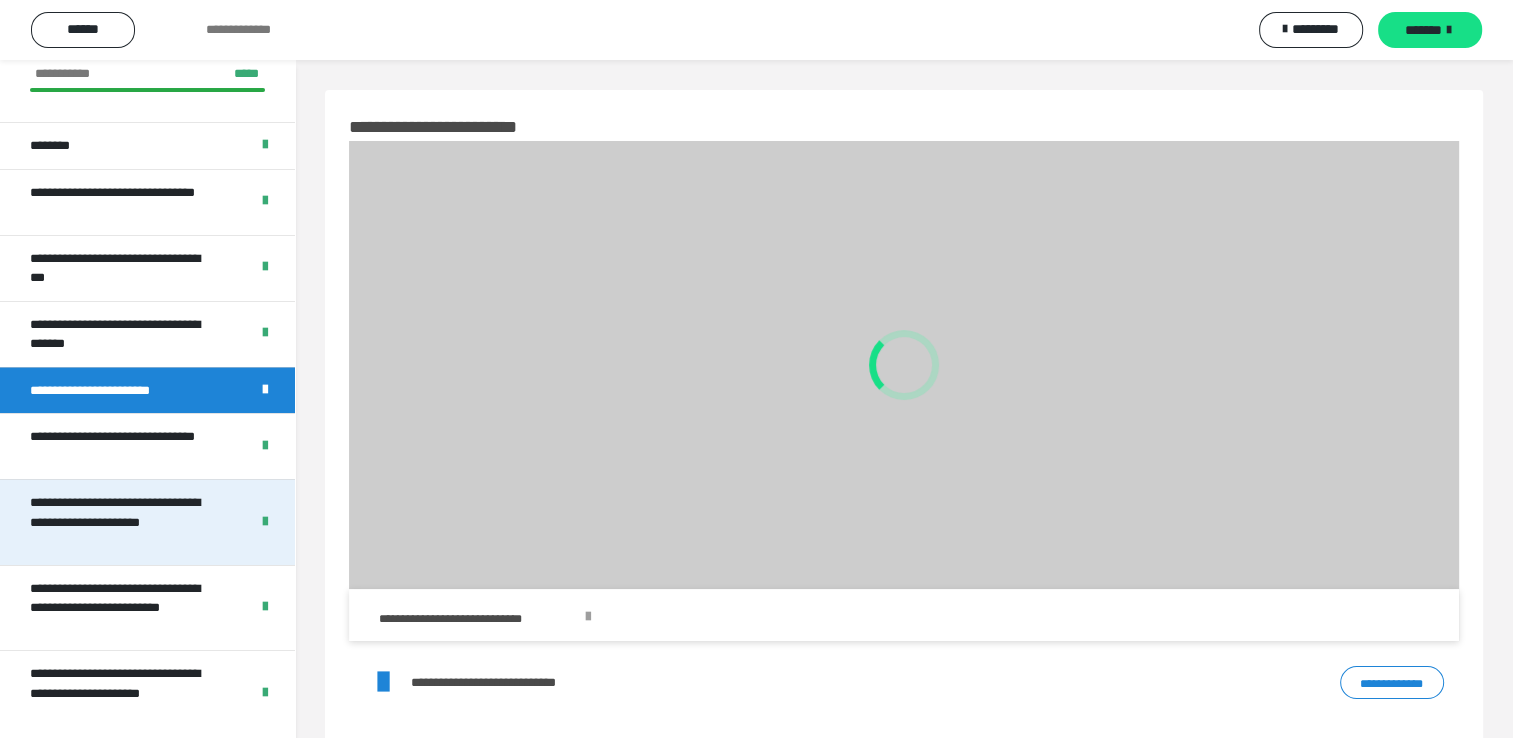 click on "**********" at bounding box center (124, 522) 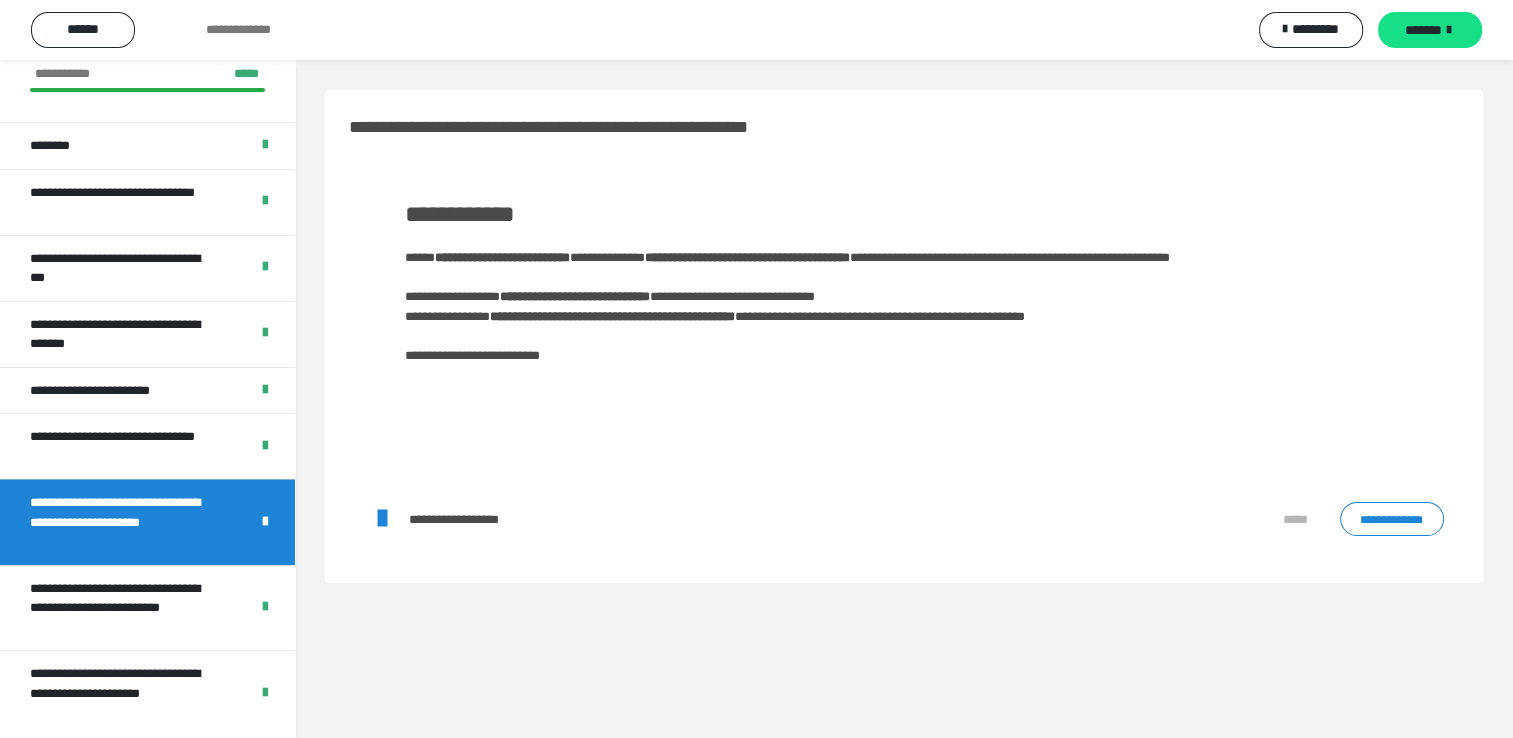 click on "**********" at bounding box center (1392, 519) 